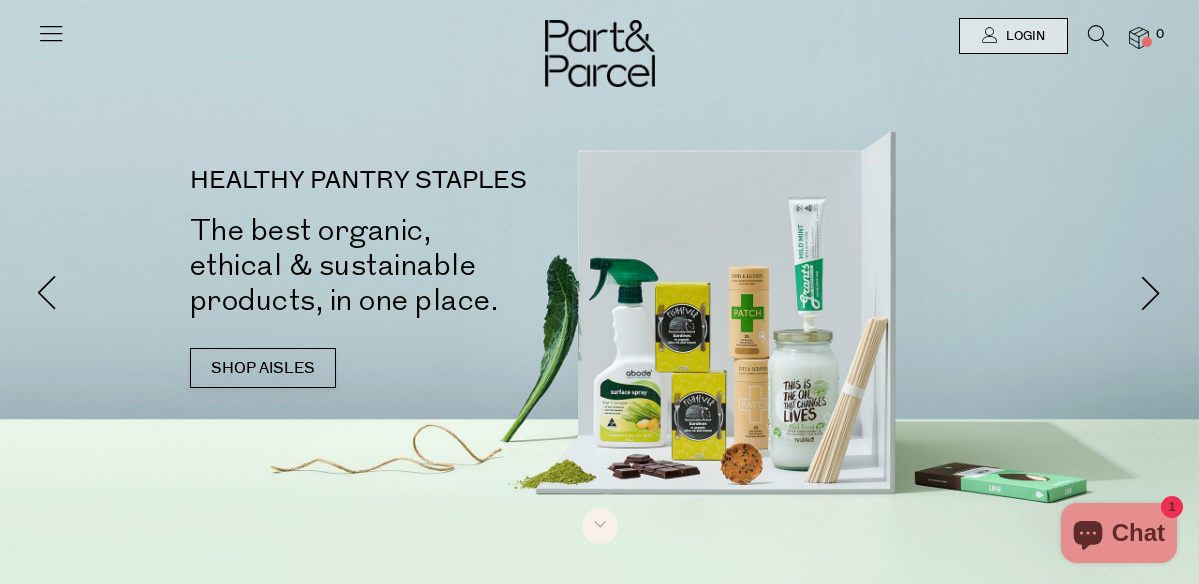scroll, scrollTop: 0, scrollLeft: 0, axis: both 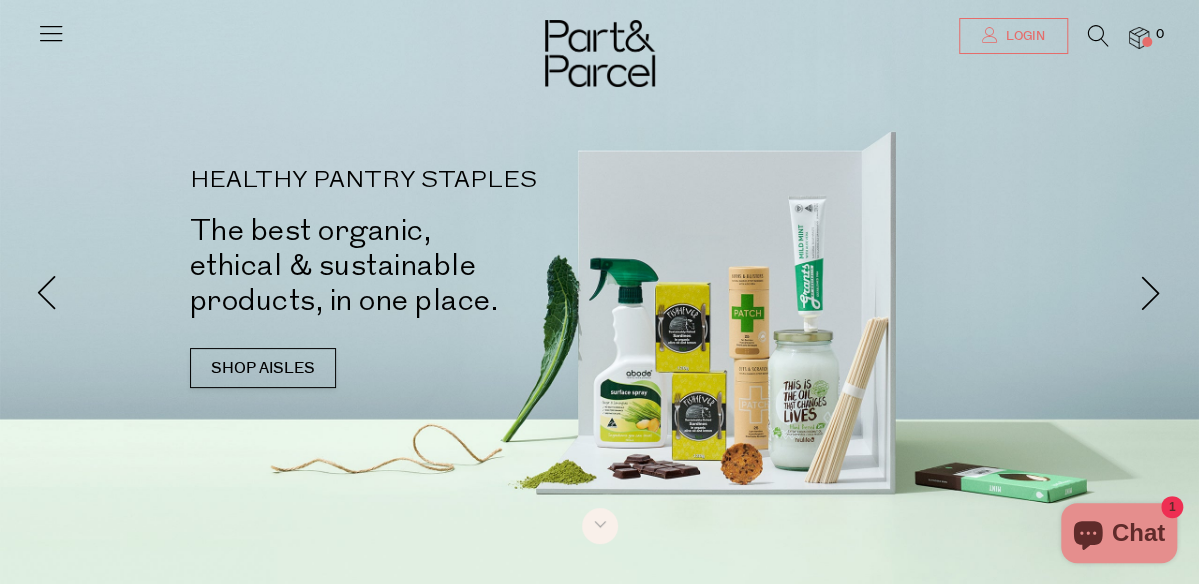 click on "Login" at bounding box center (1013, 36) 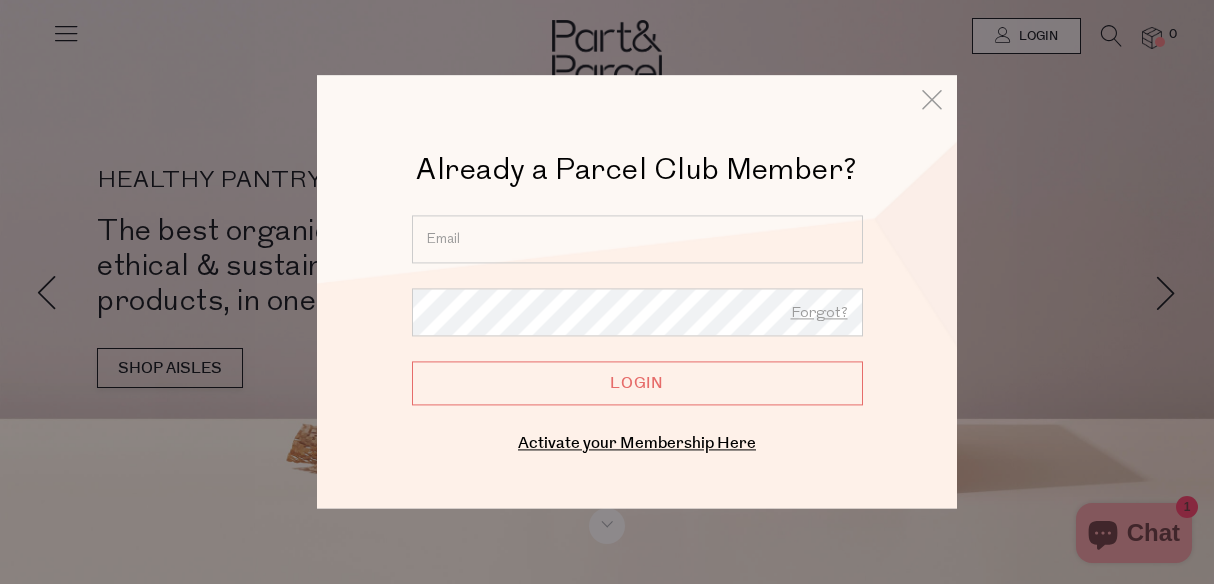 click at bounding box center (637, 239) 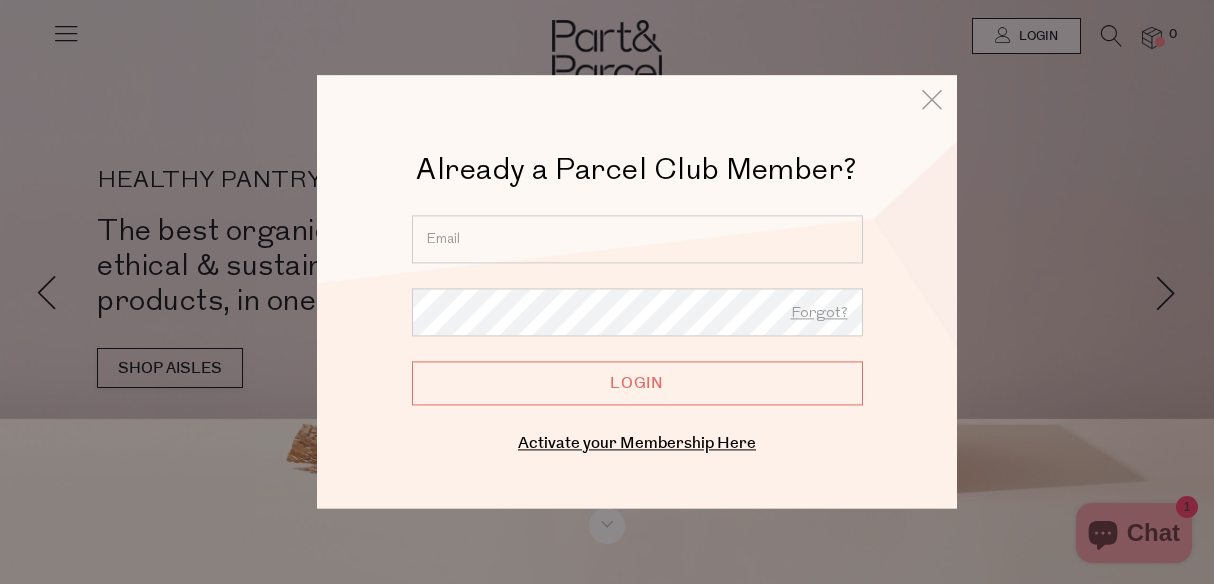 type on "[EMAIL]" 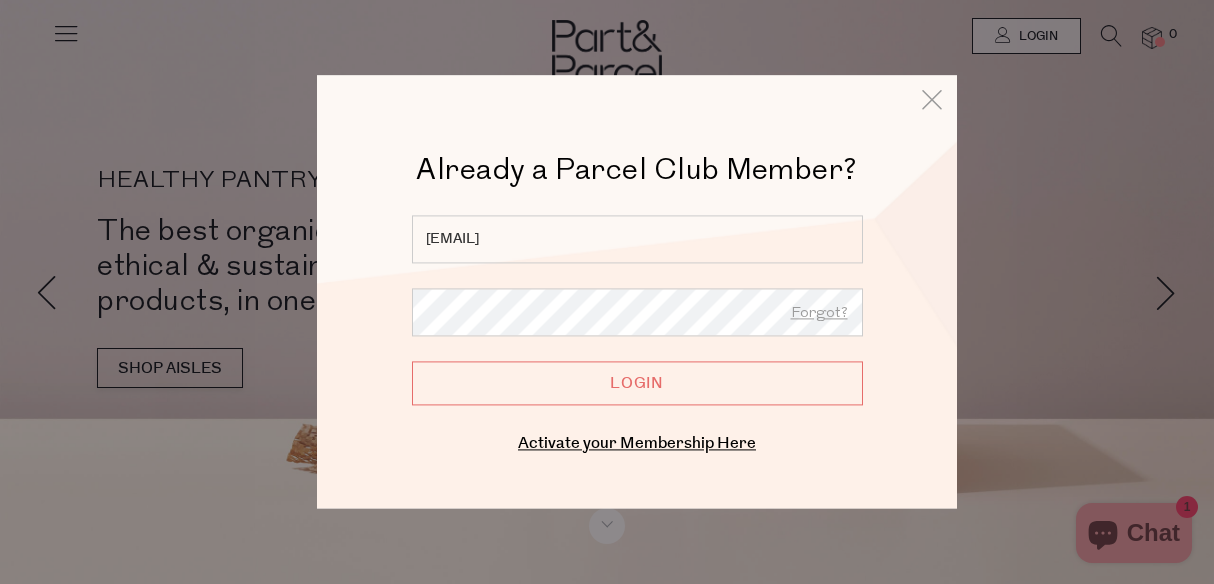 click on "Login" at bounding box center (637, 383) 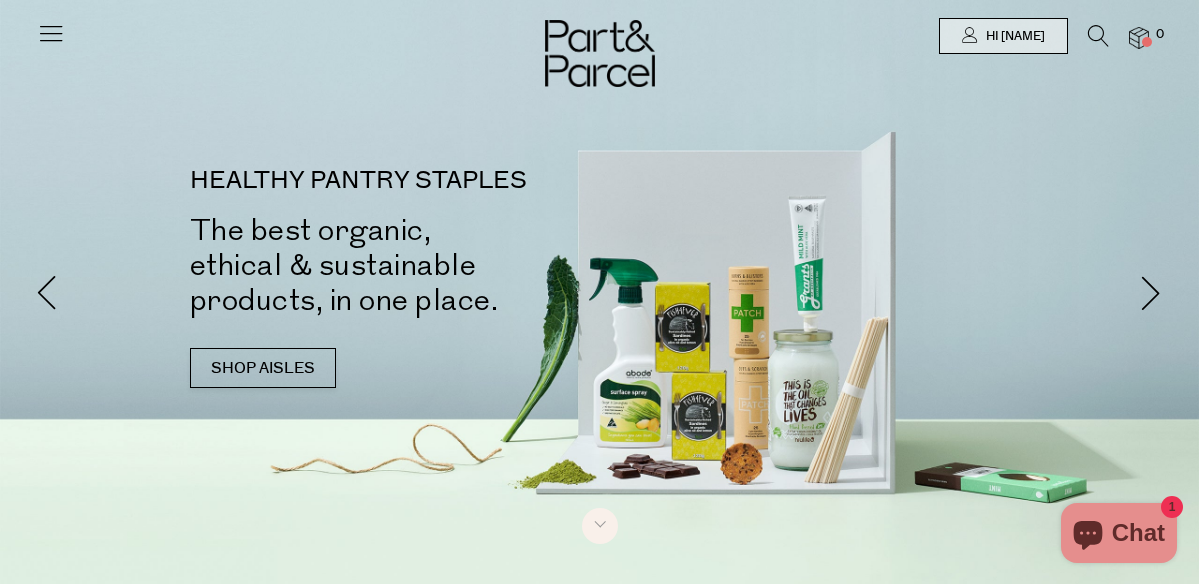 scroll, scrollTop: 0, scrollLeft: 0, axis: both 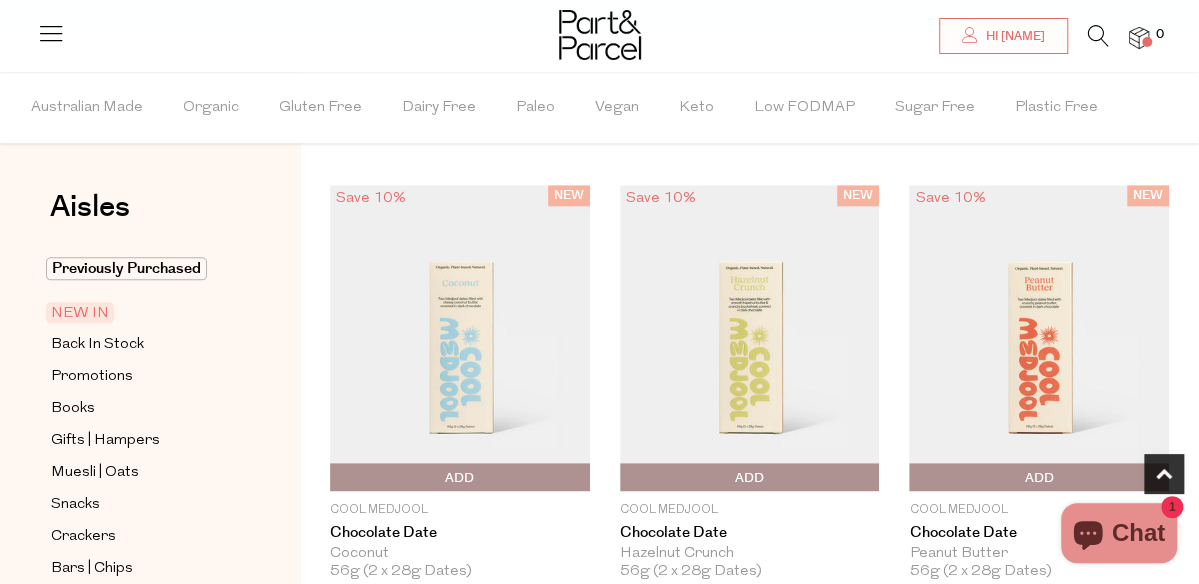 click on "Aisles                                     Clear
Previously Purchased
NEW IN
Back In Stock
Promotions
Books
Gifts | Hampers
Muesli | Oats
Snacks
Crackers
Bars | Chips
Chocolate" at bounding box center [150, 328] 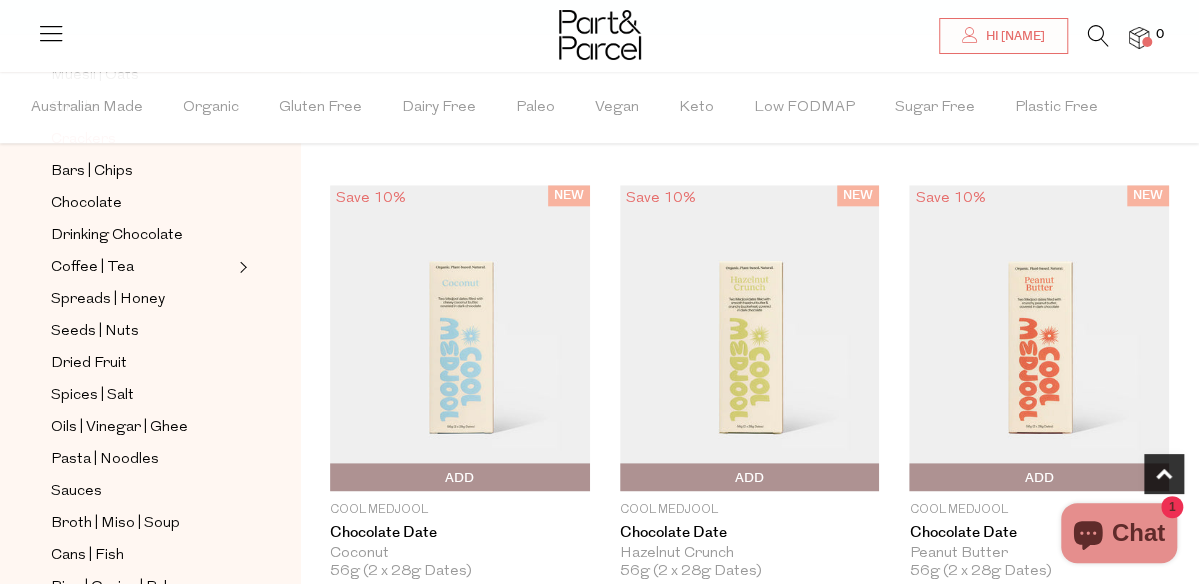scroll, scrollTop: 400, scrollLeft: 0, axis: vertical 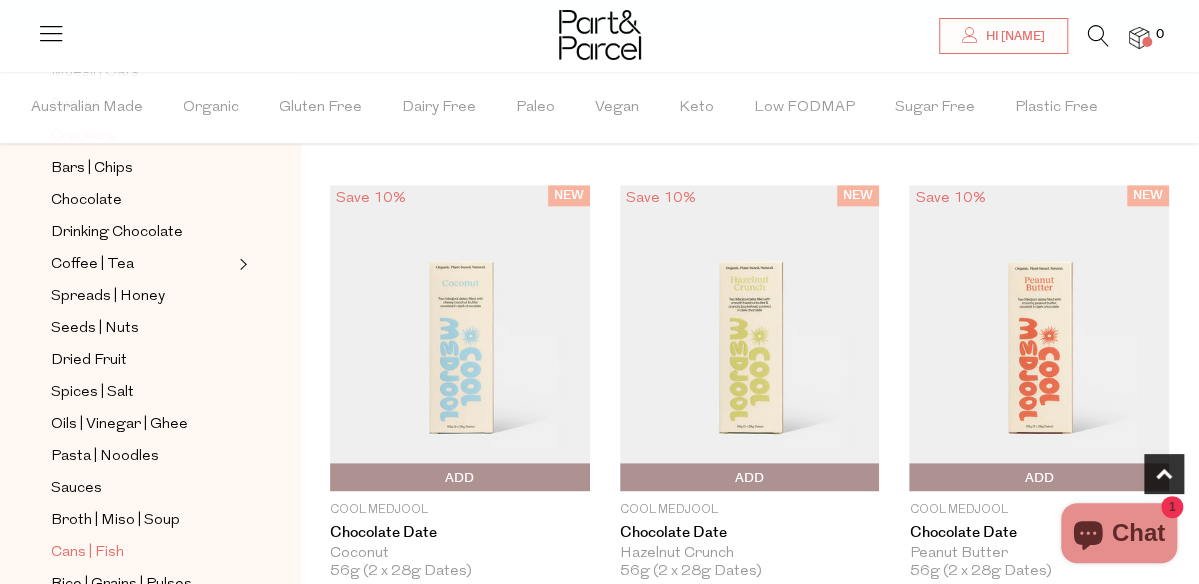 click on "Cans | Fish" at bounding box center (87, 553) 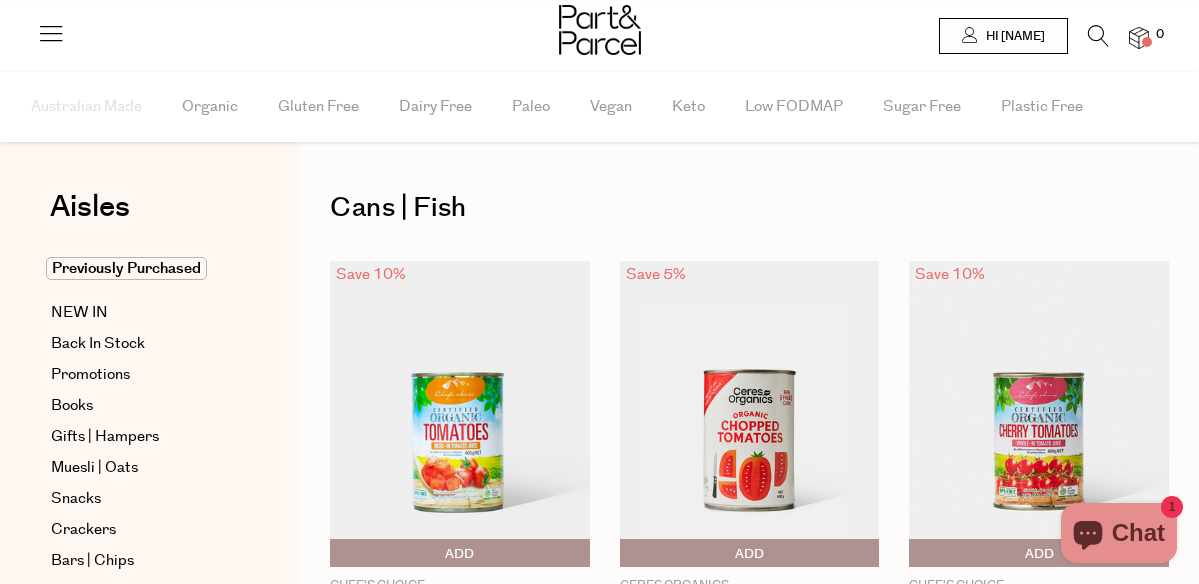 scroll, scrollTop: 0, scrollLeft: 0, axis: both 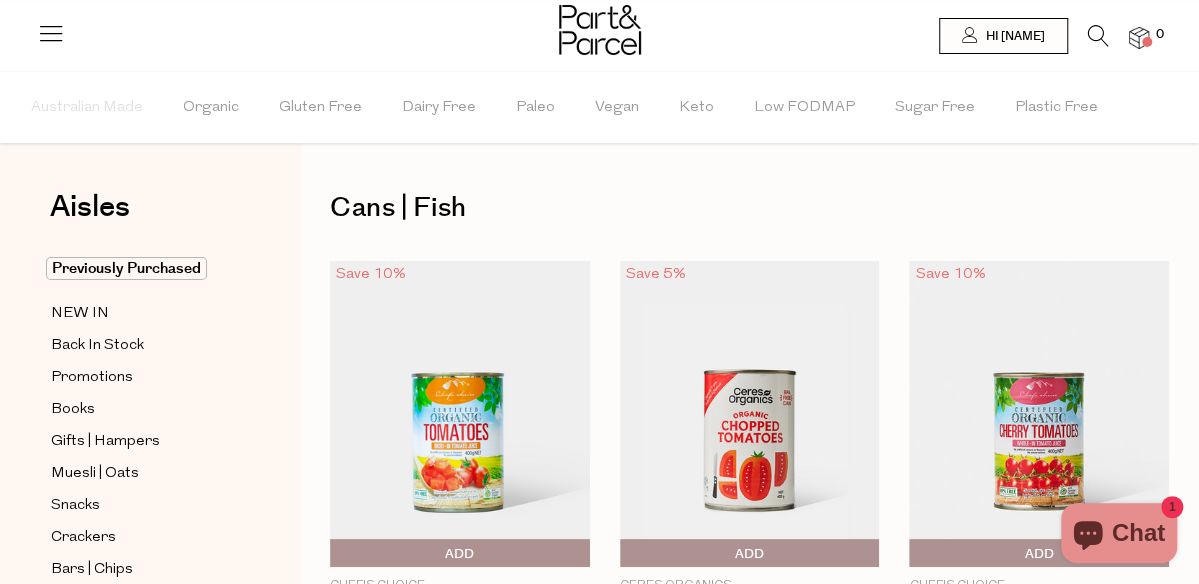 click at bounding box center [1039, 414] 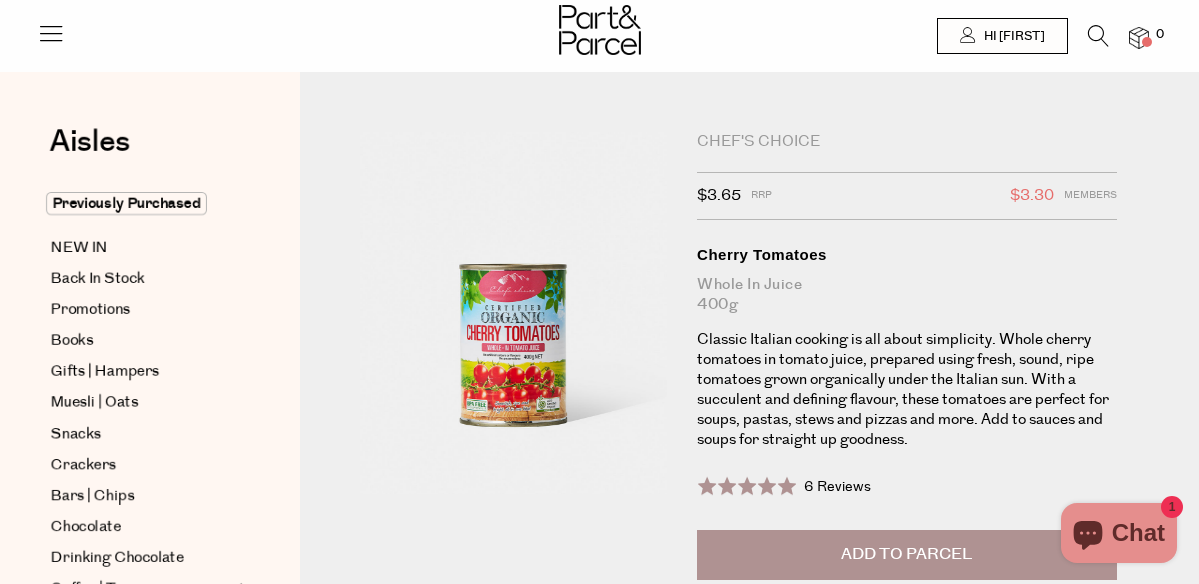 scroll, scrollTop: 0, scrollLeft: 0, axis: both 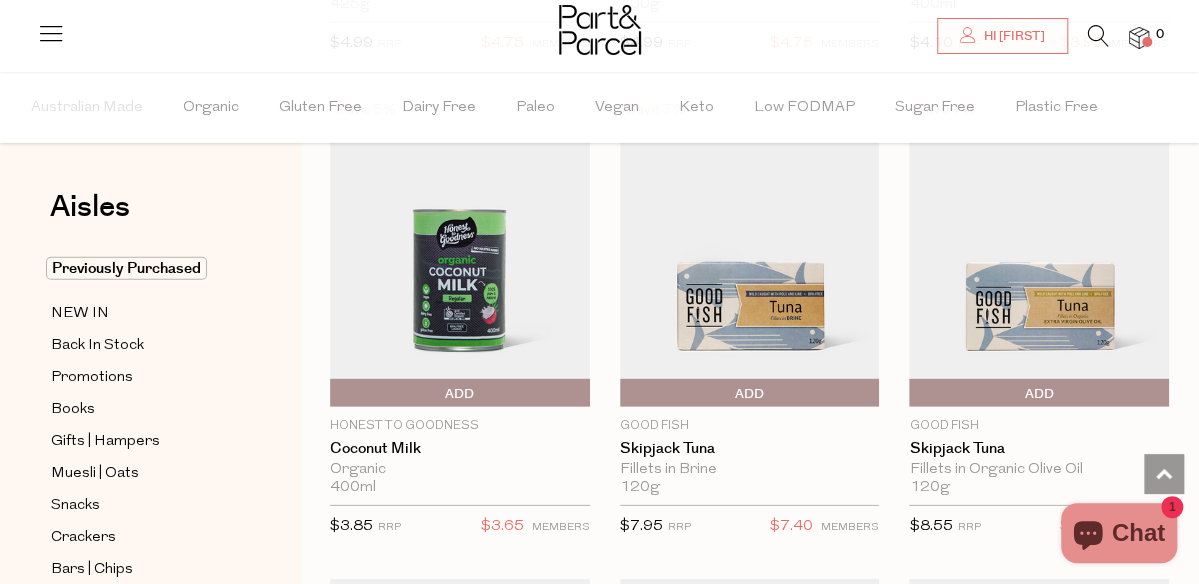 click at bounding box center (1039, 252) 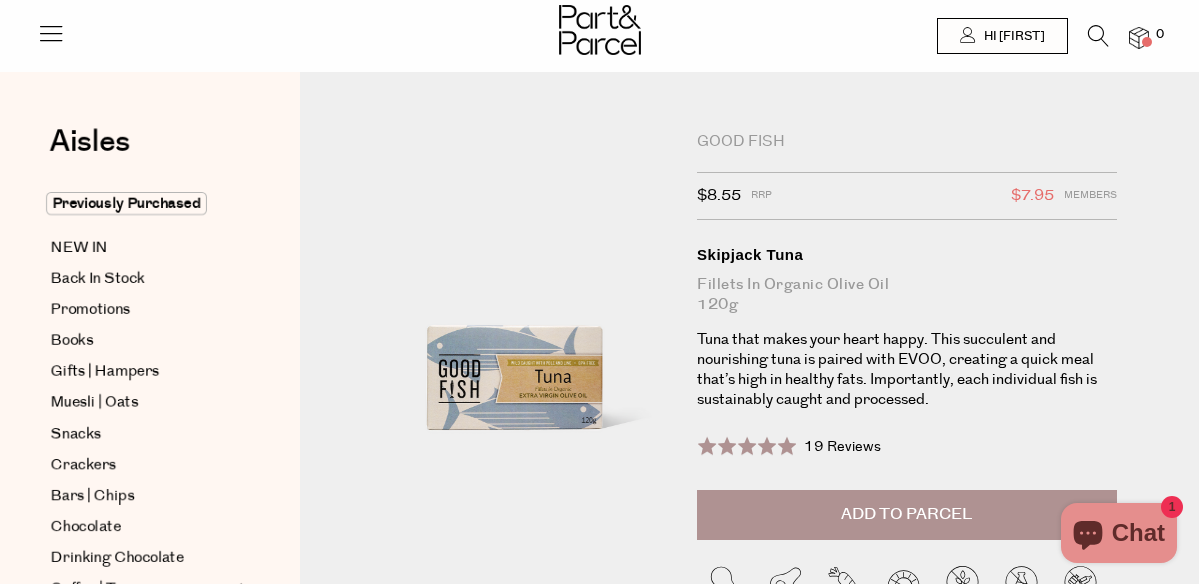 scroll, scrollTop: 0, scrollLeft: 0, axis: both 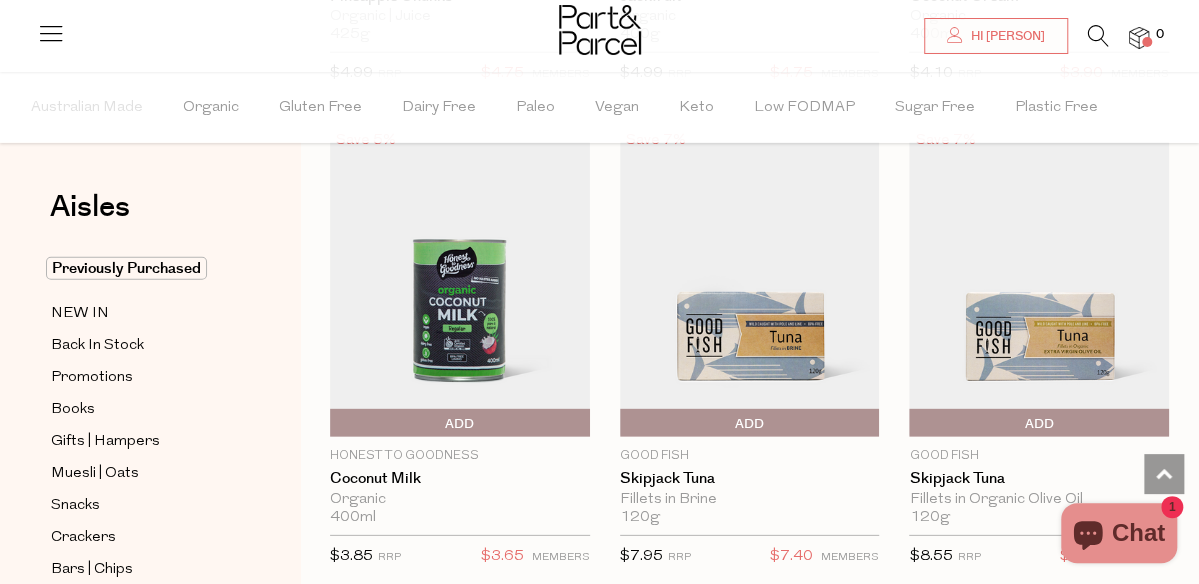 click on "Add To Parcel" at bounding box center [750, 424] 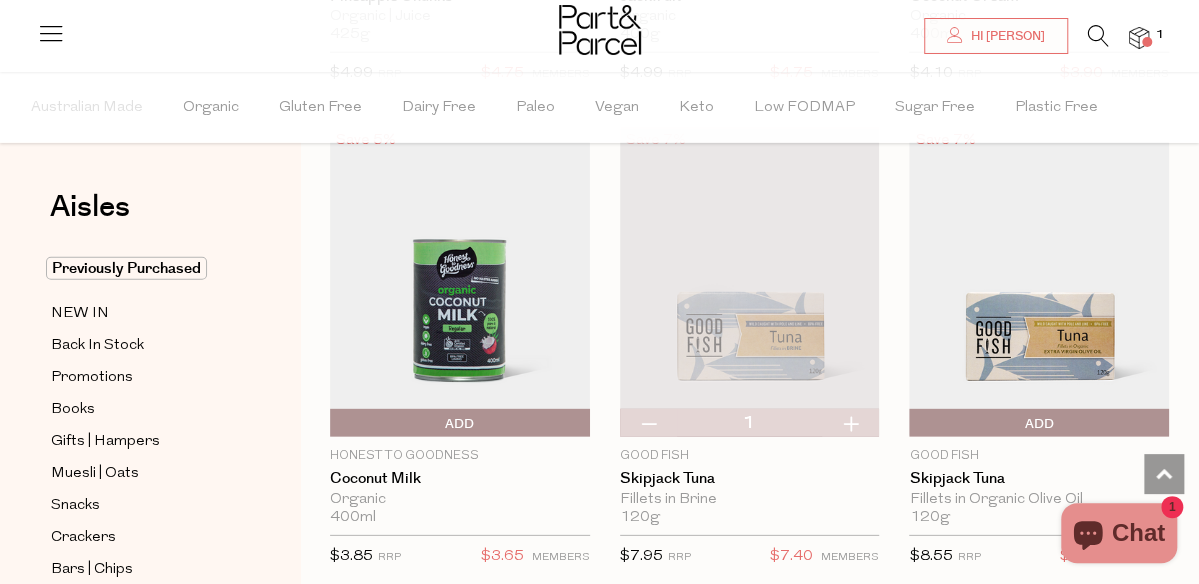 click at bounding box center (750, 282) 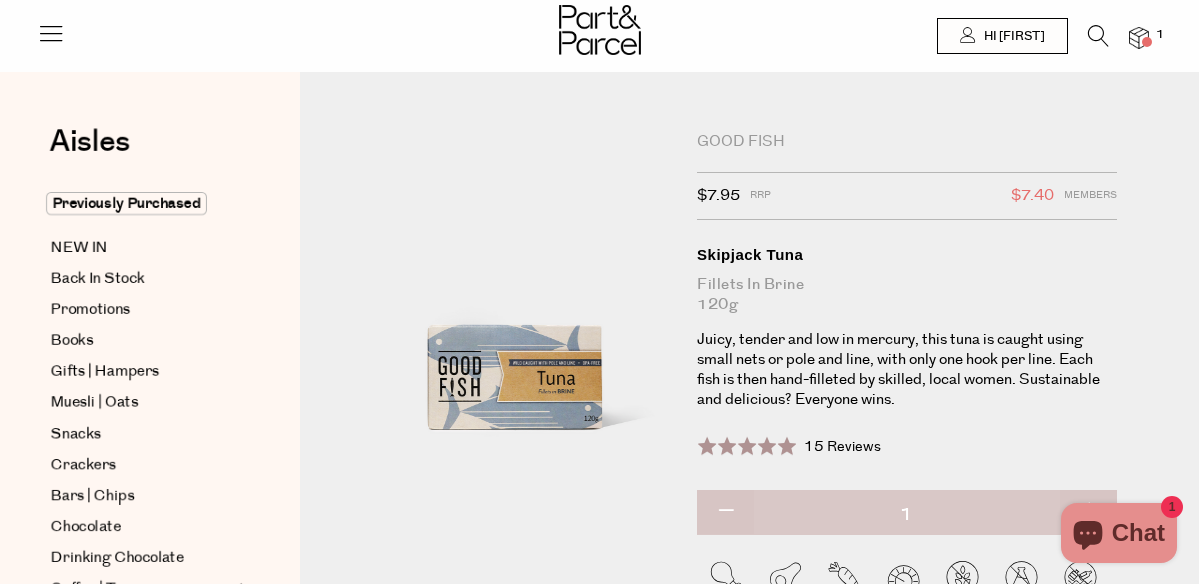 scroll, scrollTop: 0, scrollLeft: 0, axis: both 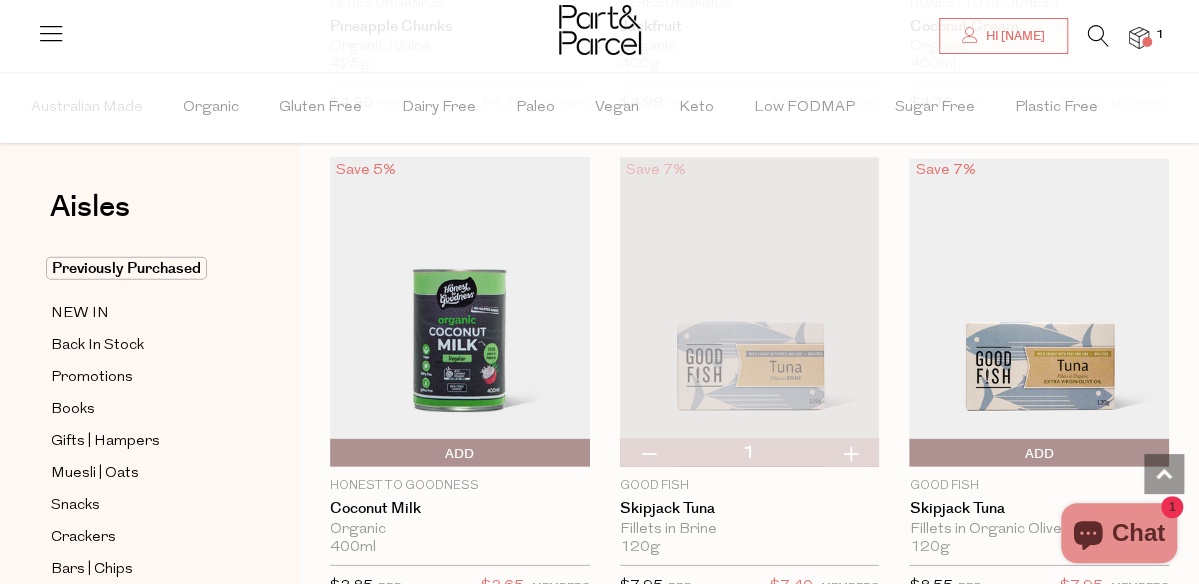 click on "Add To Parcel" at bounding box center (1039, 454) 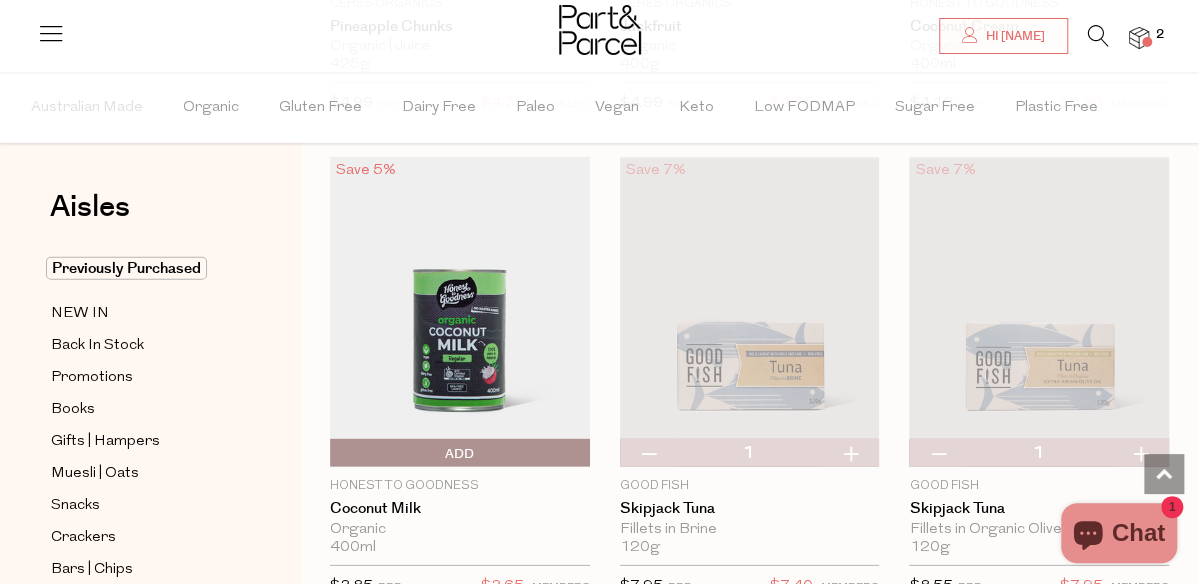 click at bounding box center [1039, 312] 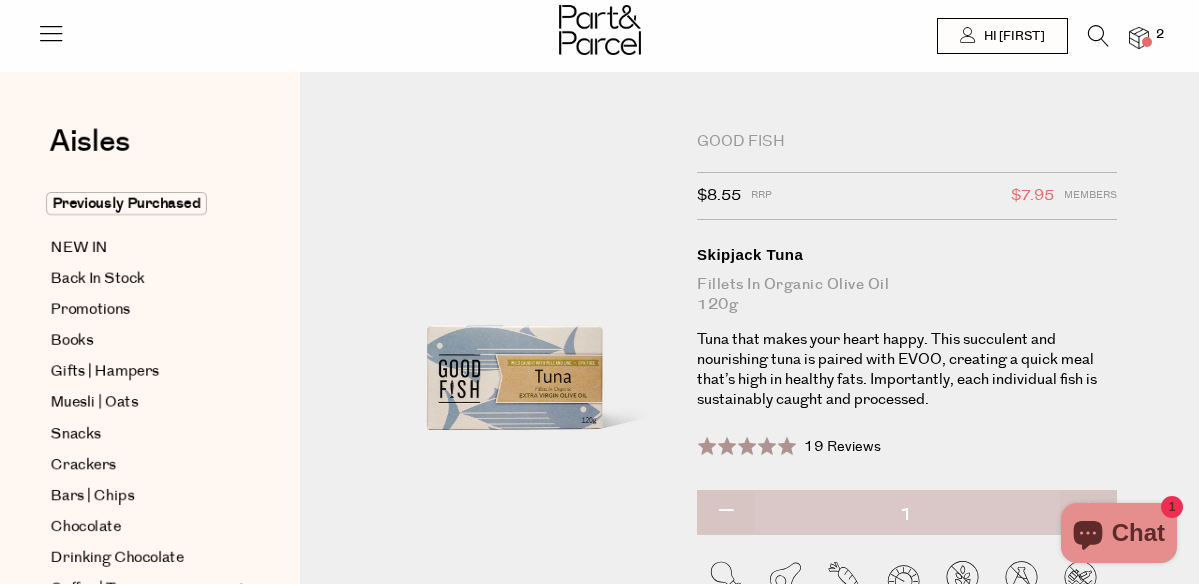 scroll, scrollTop: 0, scrollLeft: 0, axis: both 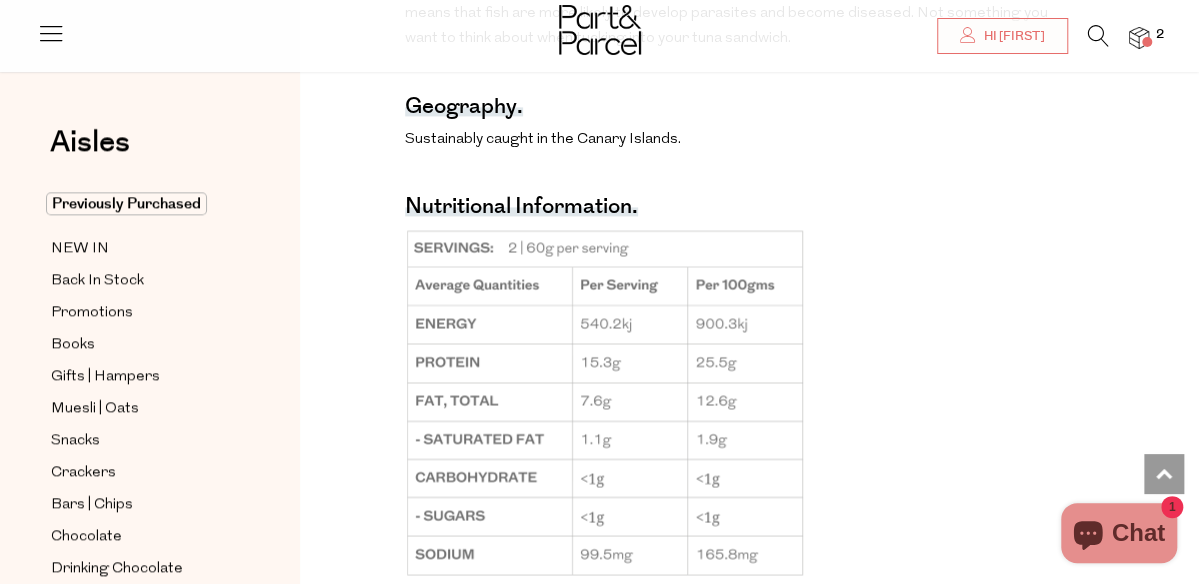 click at bounding box center [1147, 42] 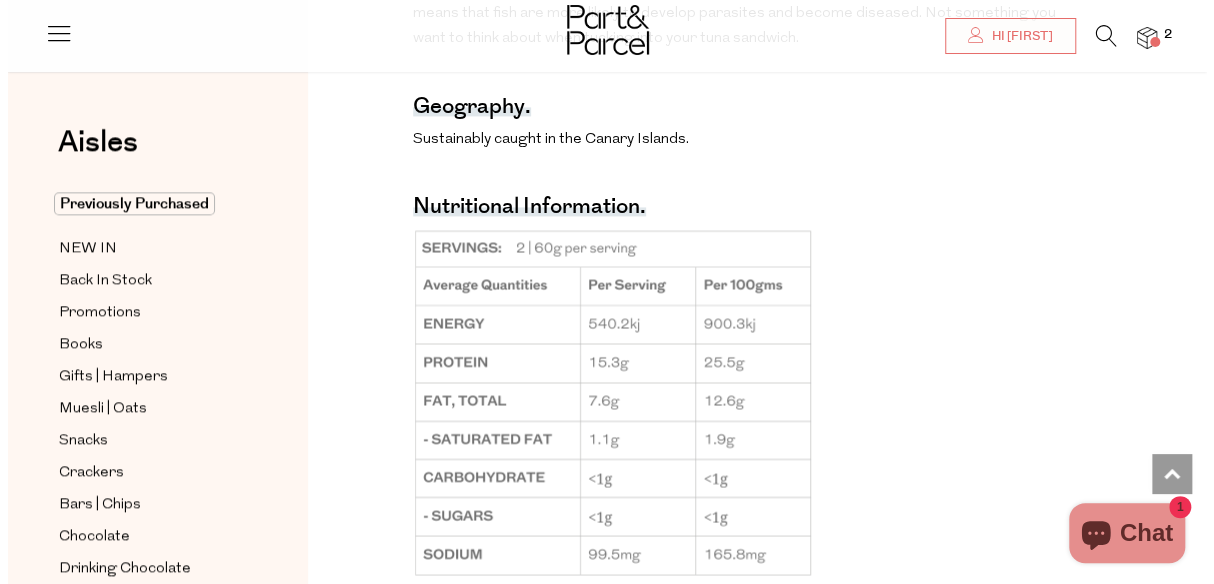 scroll, scrollTop: 1325, scrollLeft: 0, axis: vertical 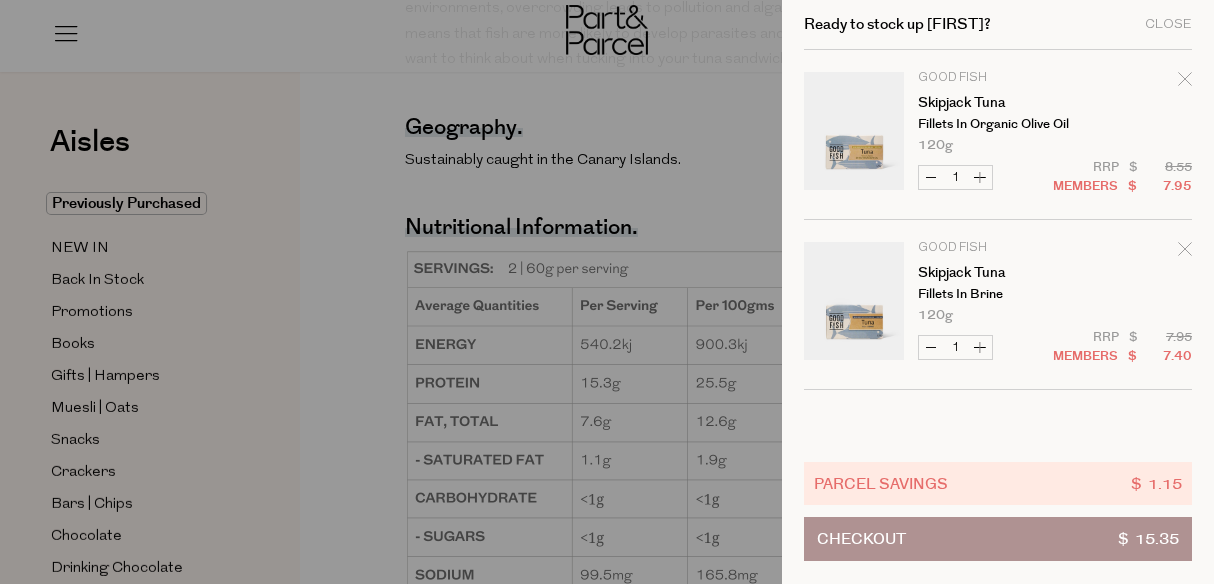 click on "Decrease Skipjack Tuna" at bounding box center [931, 177] 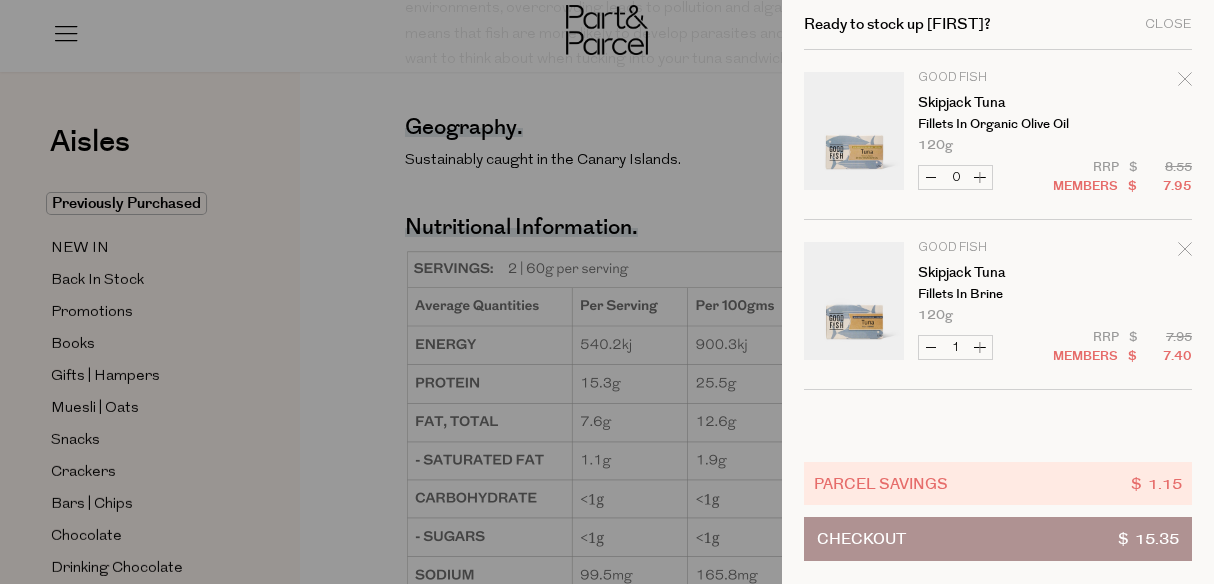 scroll, scrollTop: 1330, scrollLeft: 0, axis: vertical 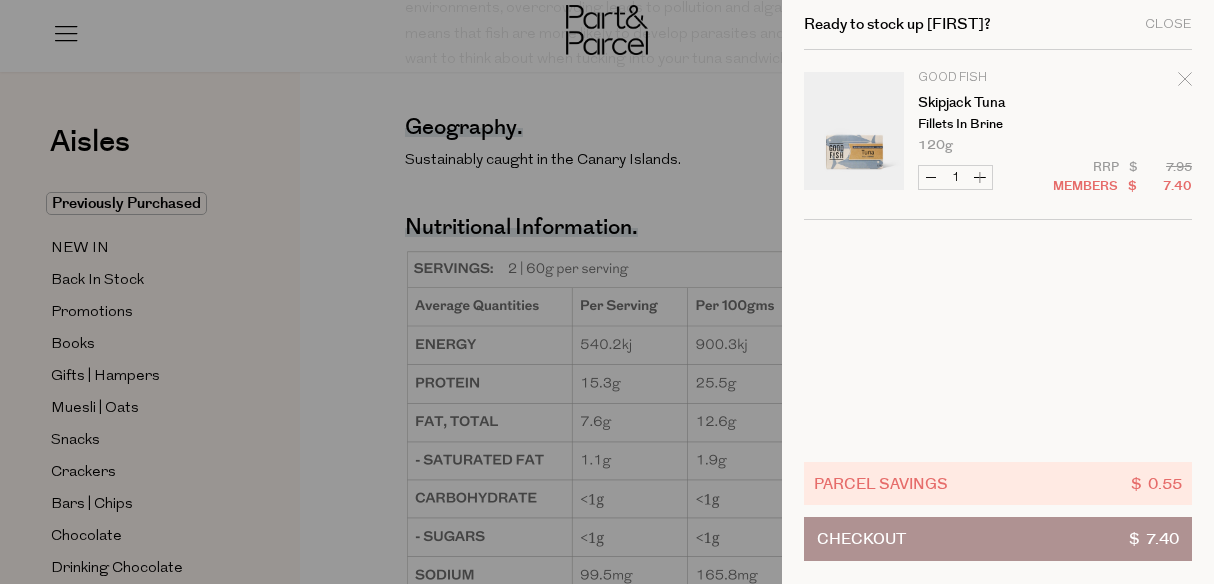click on "Increase Skipjack Tuna" at bounding box center (980, 177) 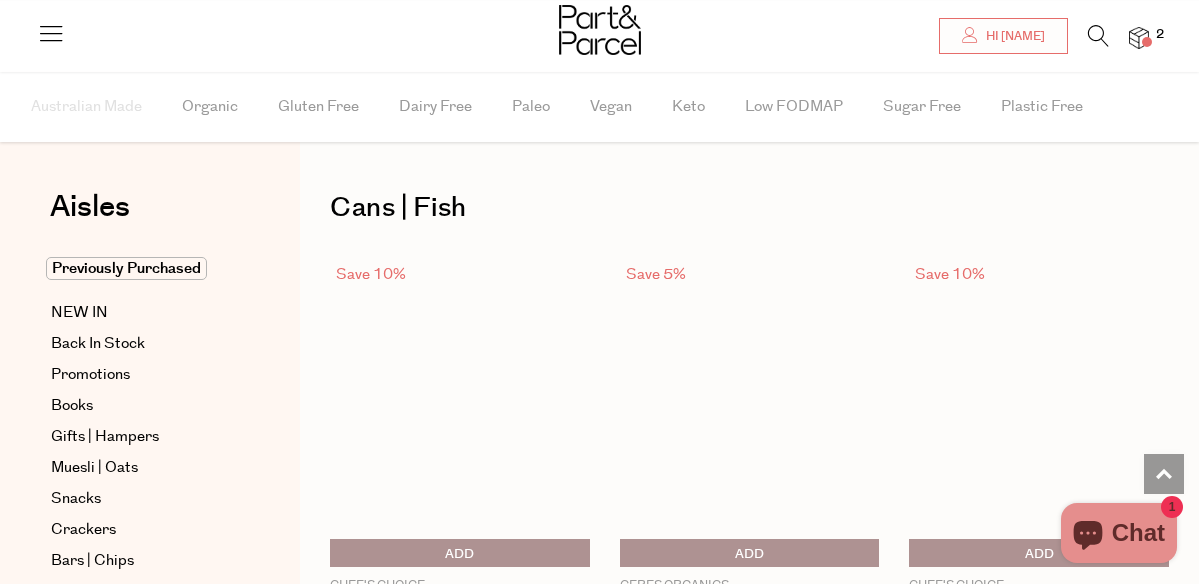 scroll, scrollTop: 2308, scrollLeft: 0, axis: vertical 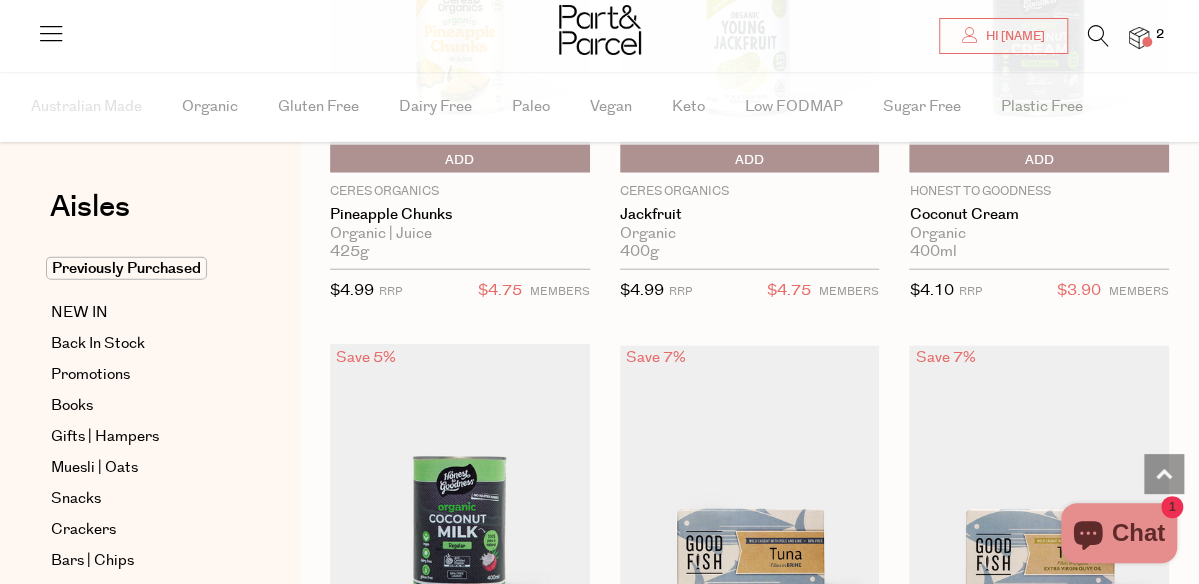 type on "2" 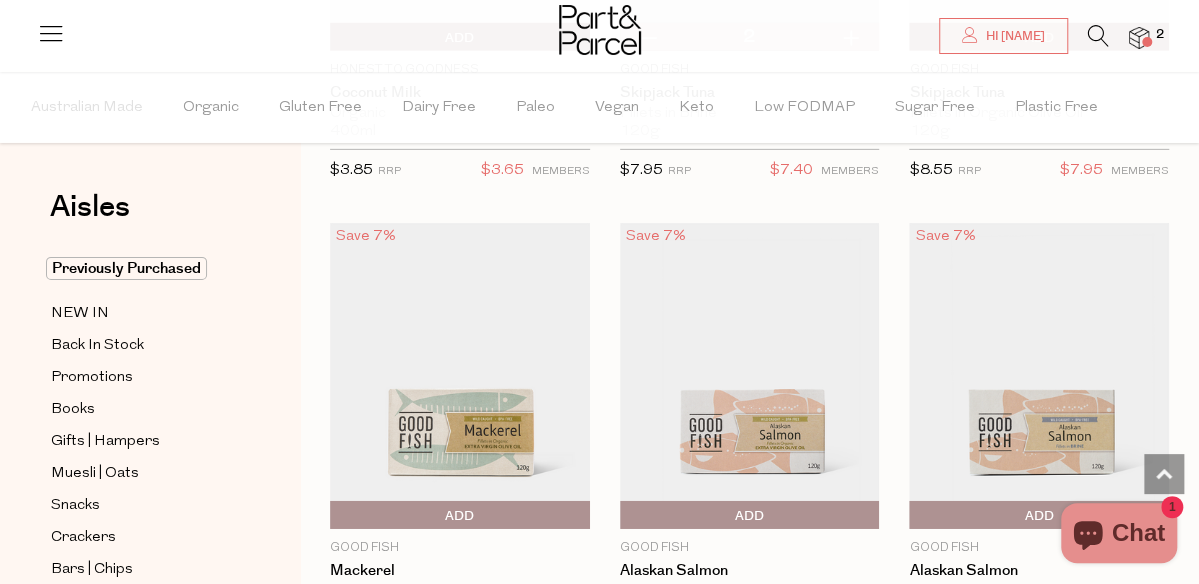 scroll, scrollTop: 2956, scrollLeft: 0, axis: vertical 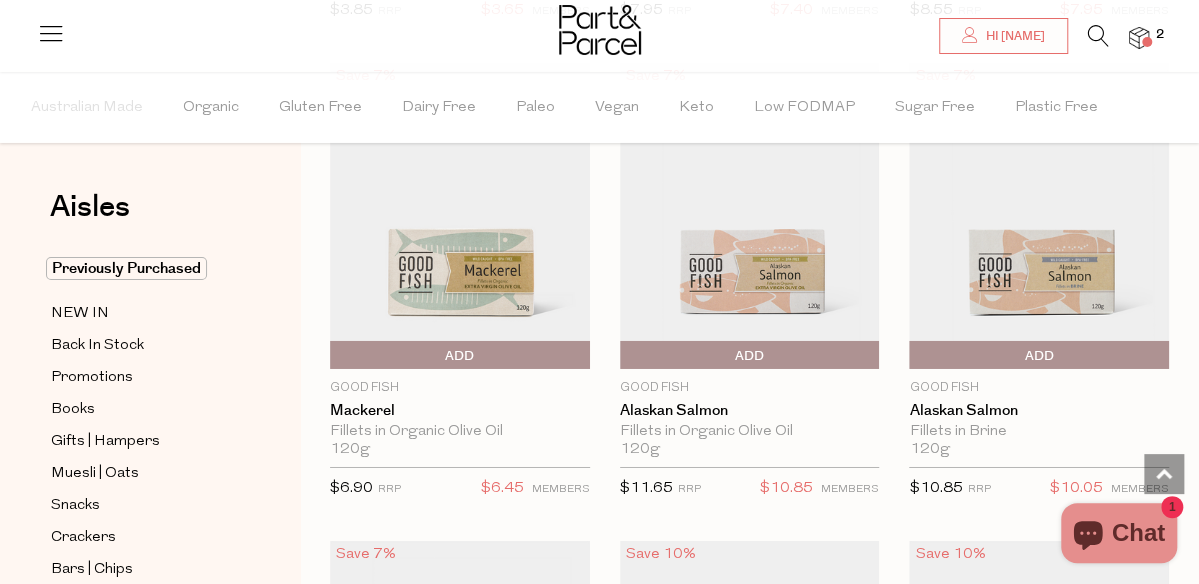click on "Add To Parcel" at bounding box center (914, 356) 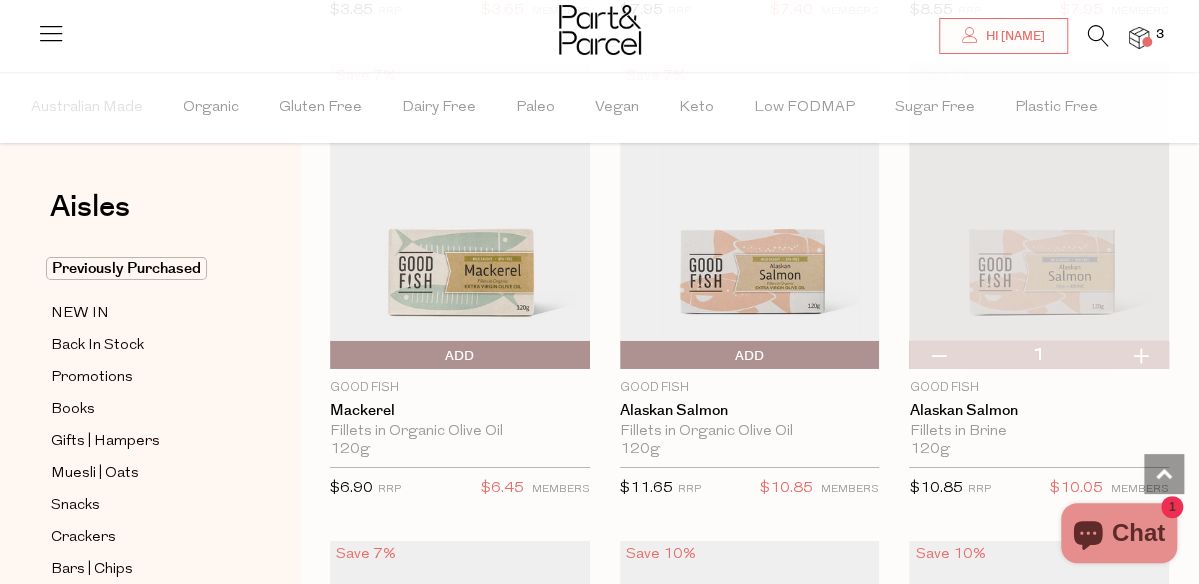 click at bounding box center (1147, 42) 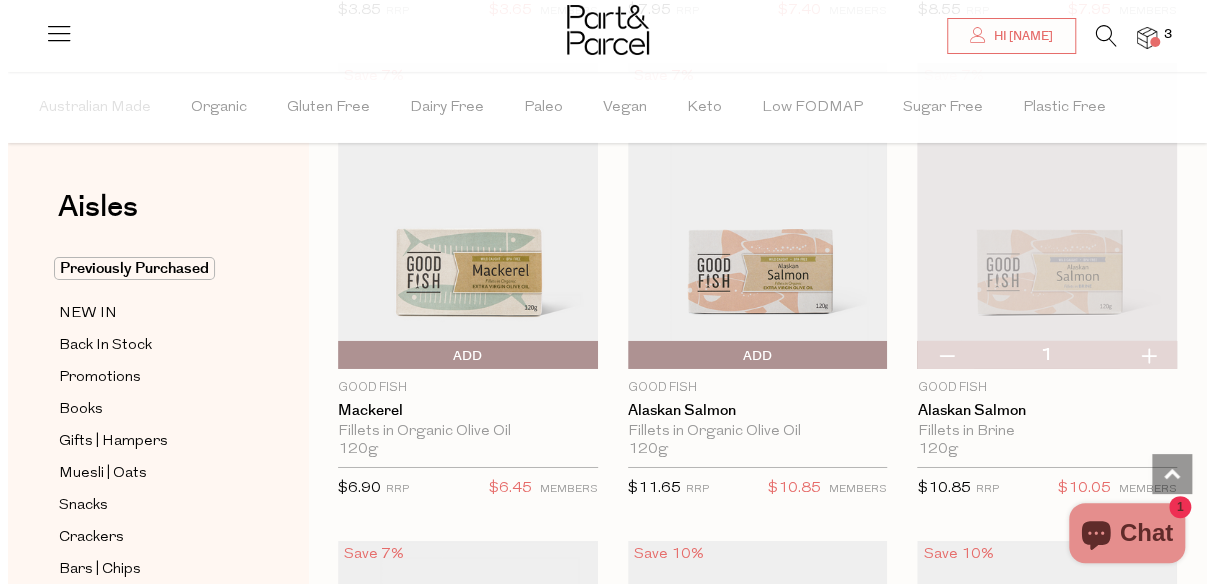 scroll, scrollTop: 3112, scrollLeft: 0, axis: vertical 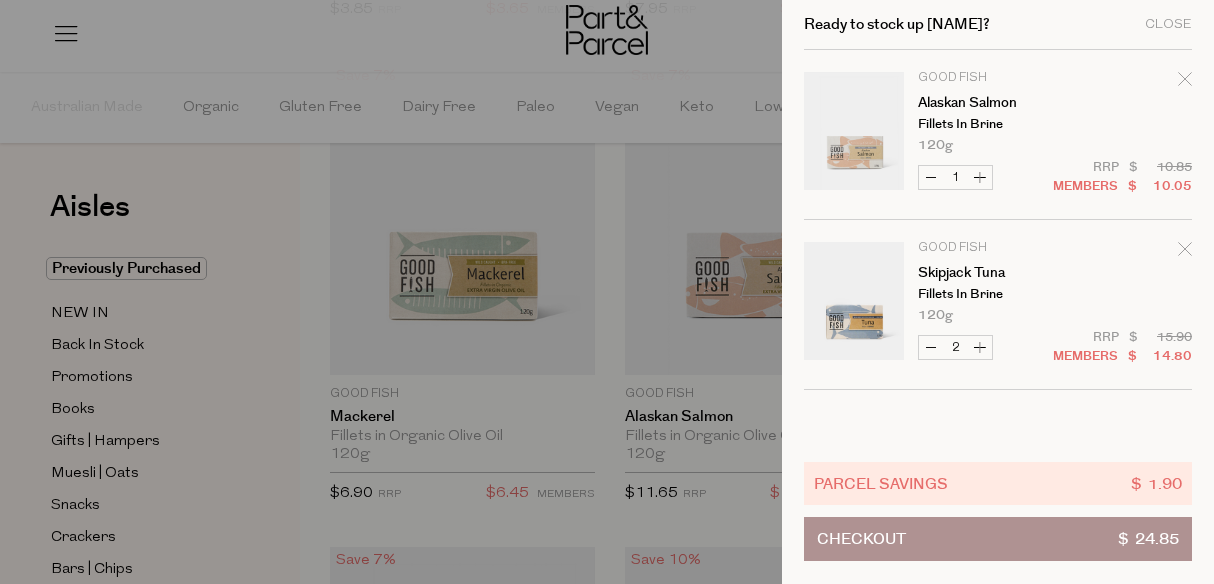click on "Increase Alaskan Salmon" at bounding box center (980, 177) 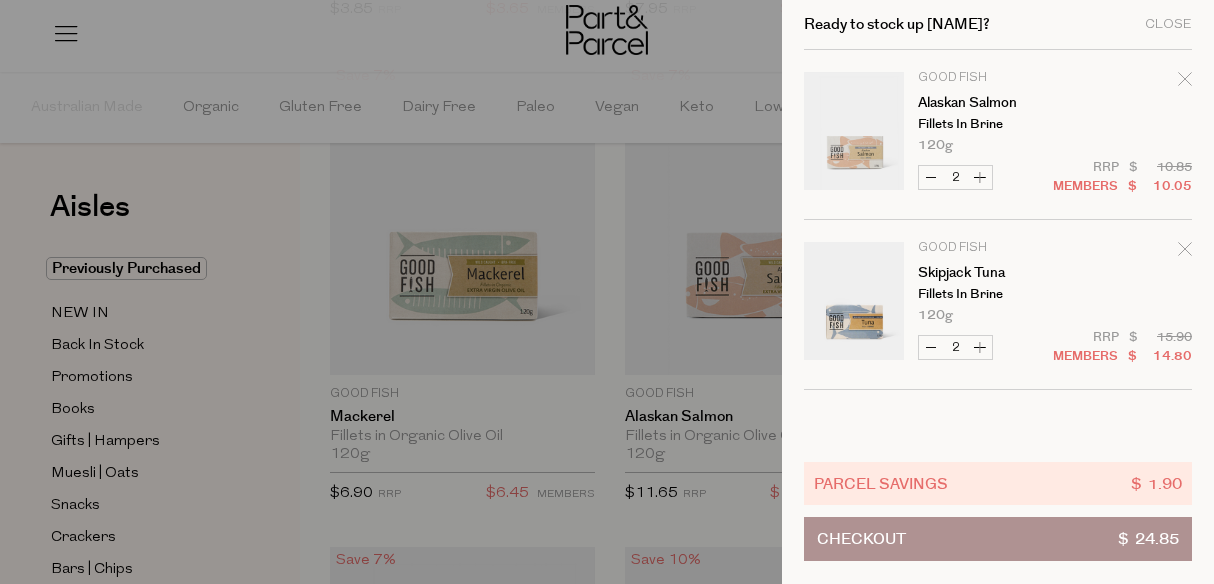 type on "2" 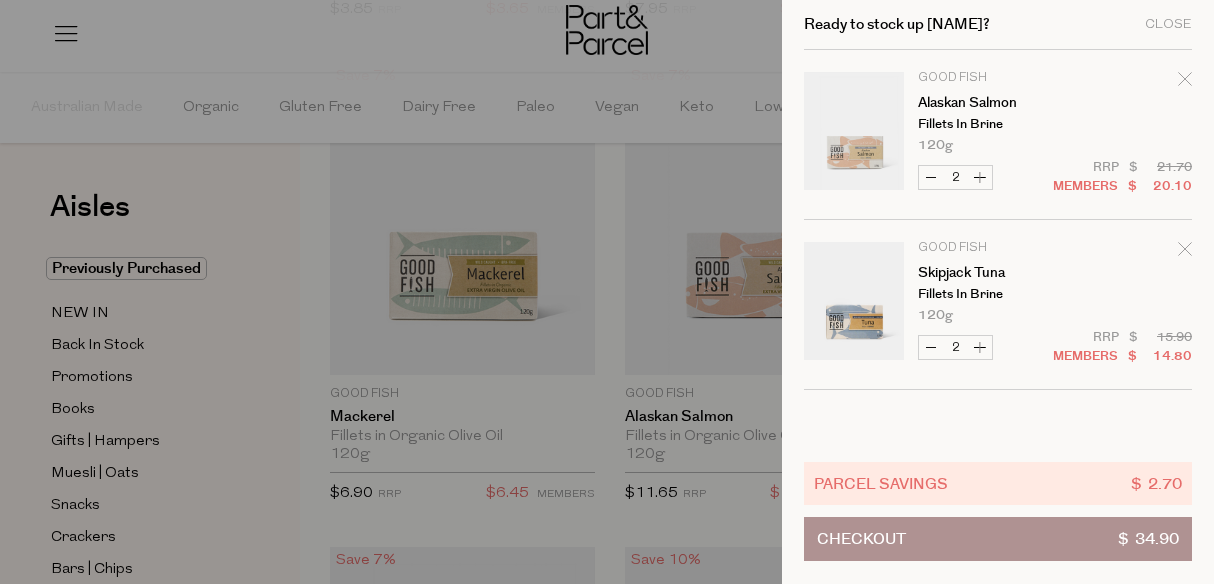 click on "Increase Alaskan Salmon" at bounding box center [980, 177] 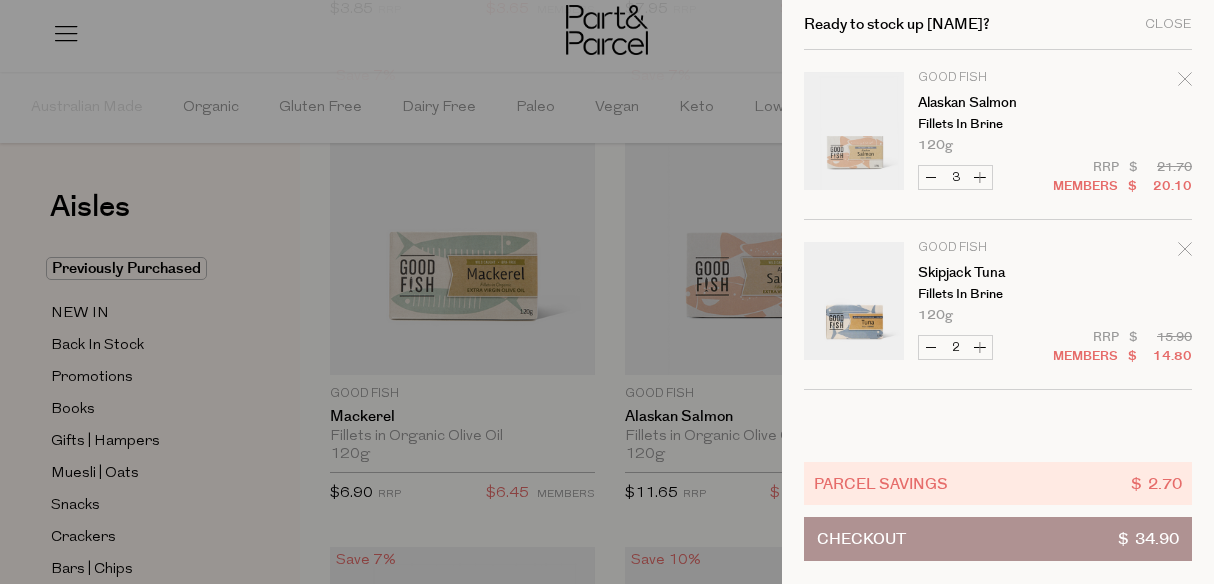 type on "3" 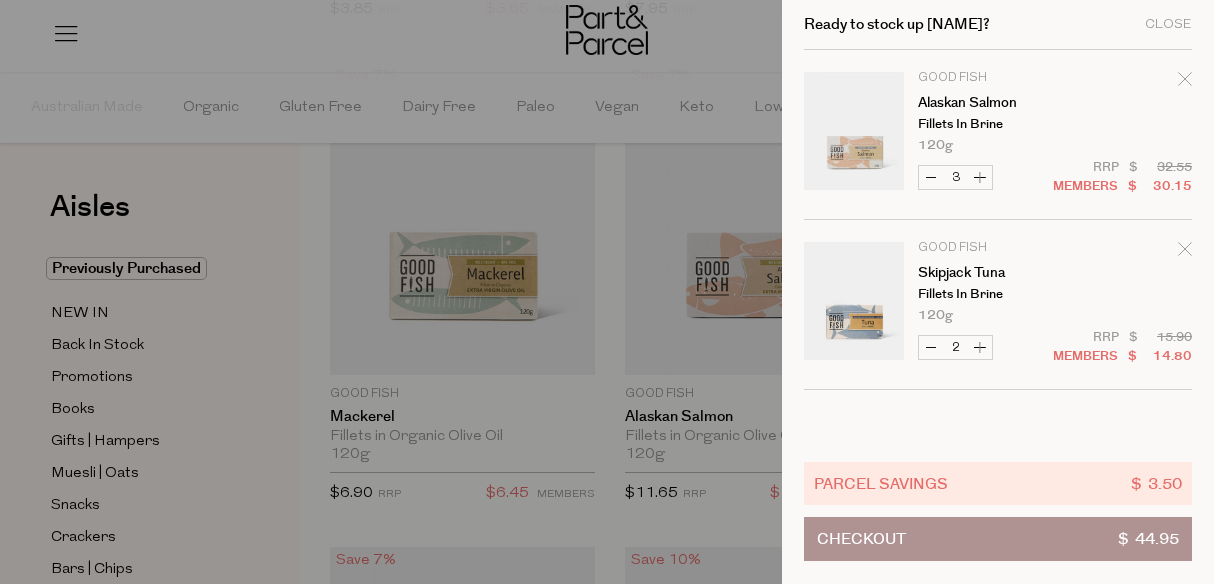 click at bounding box center (607, 292) 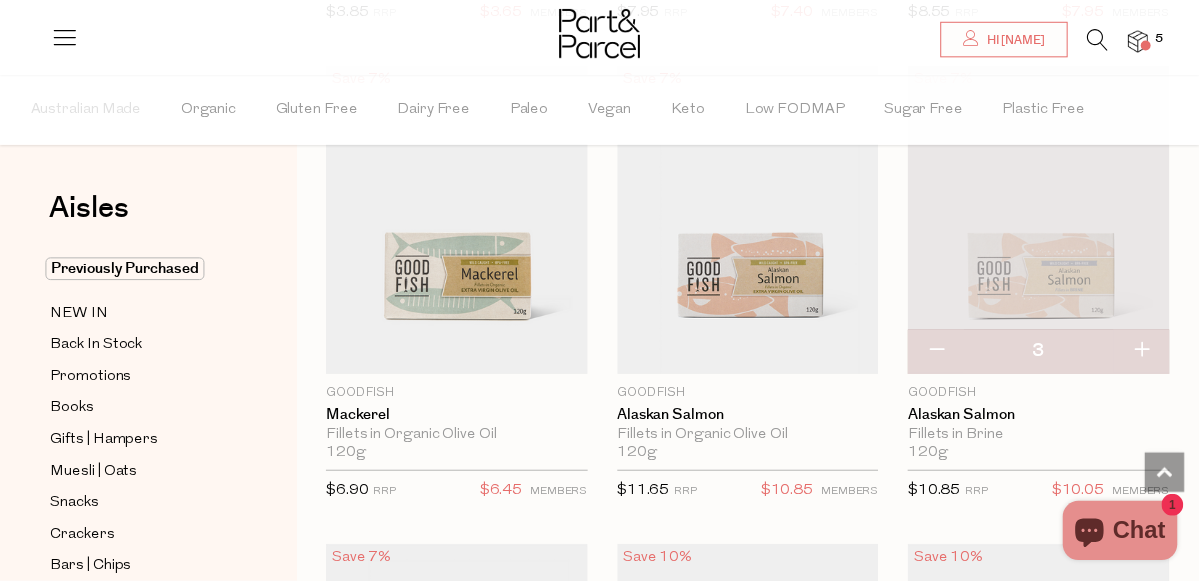 scroll, scrollTop: 3076, scrollLeft: 0, axis: vertical 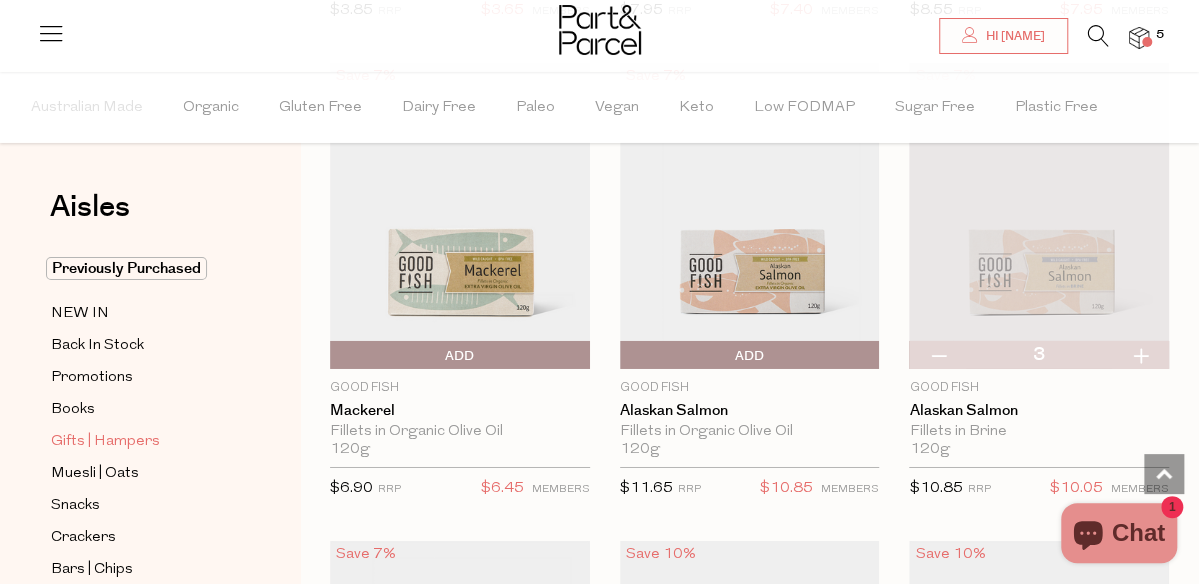 type 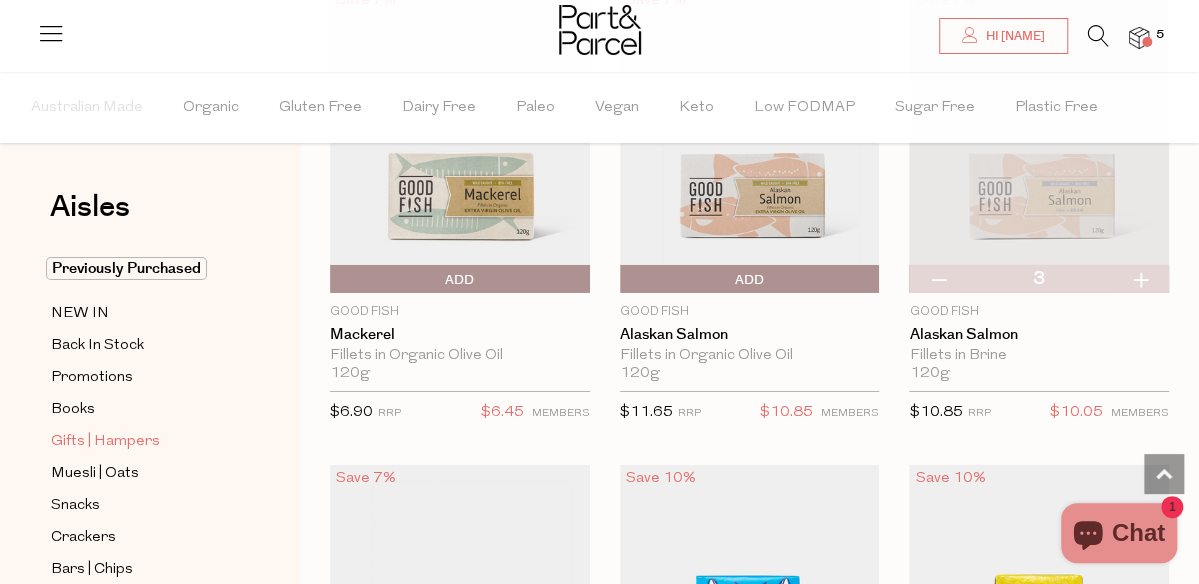 scroll, scrollTop: 3156, scrollLeft: 0, axis: vertical 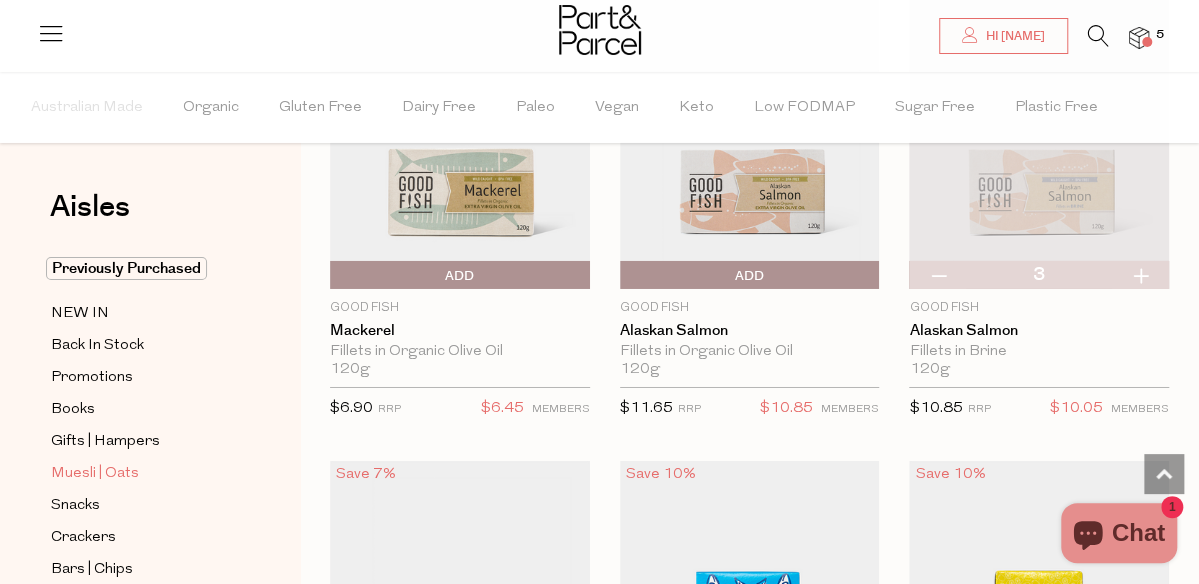 click on "Muesli | Oats" at bounding box center [95, 474] 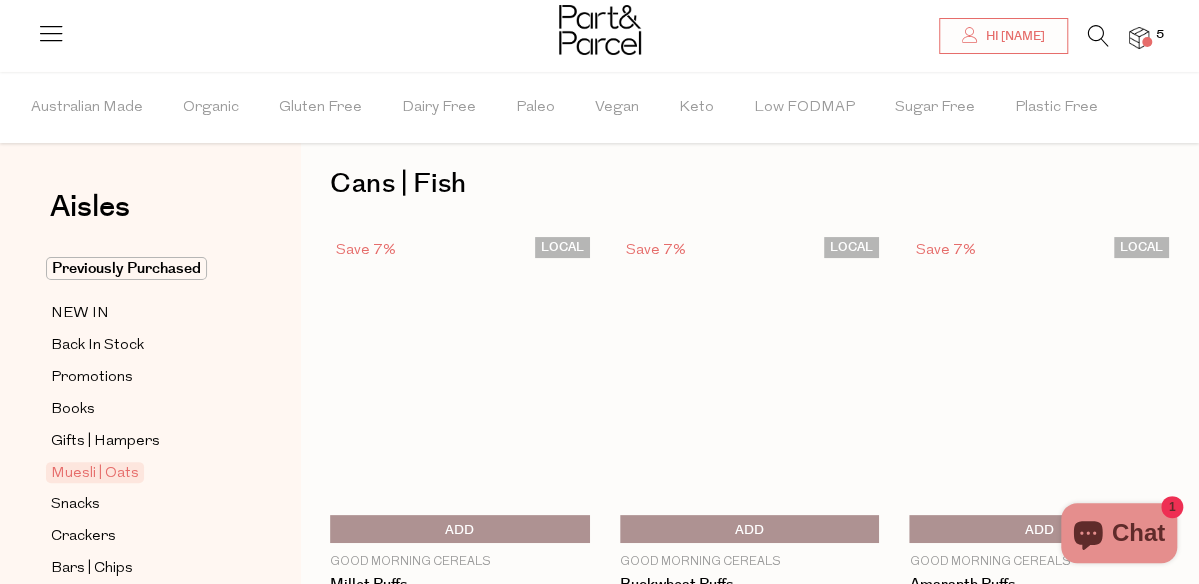 scroll, scrollTop: 0, scrollLeft: 0, axis: both 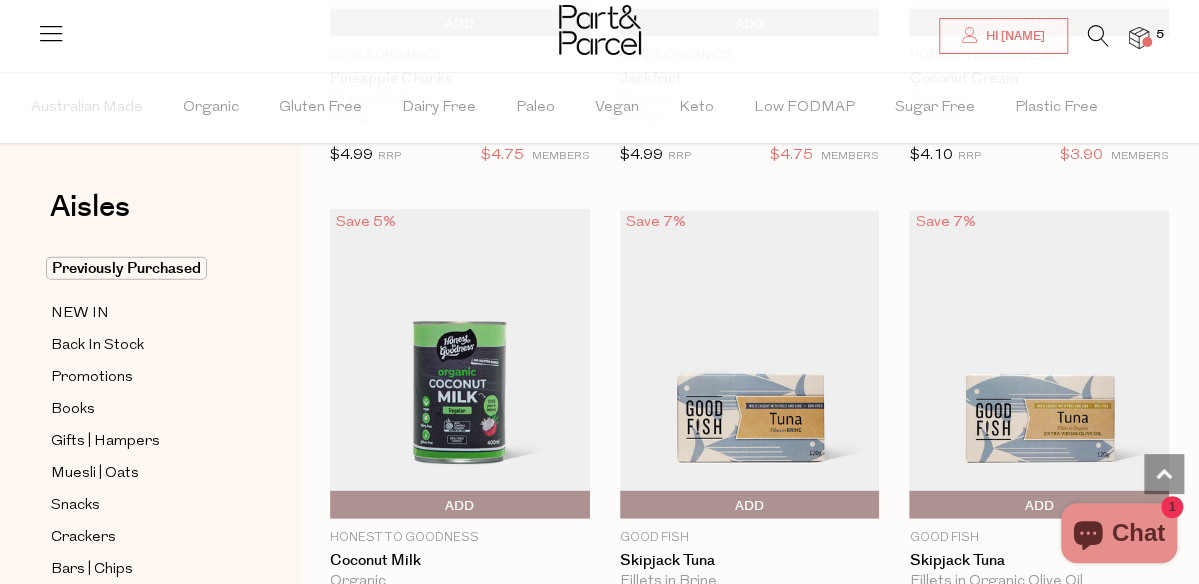 type on "2" 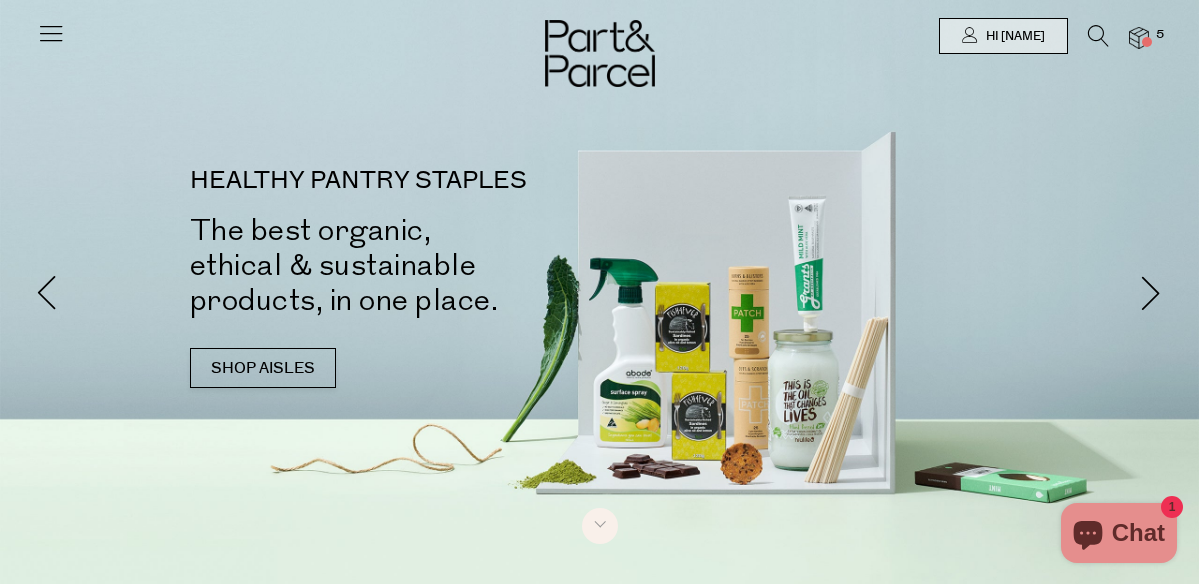 scroll, scrollTop: 0, scrollLeft: 0, axis: both 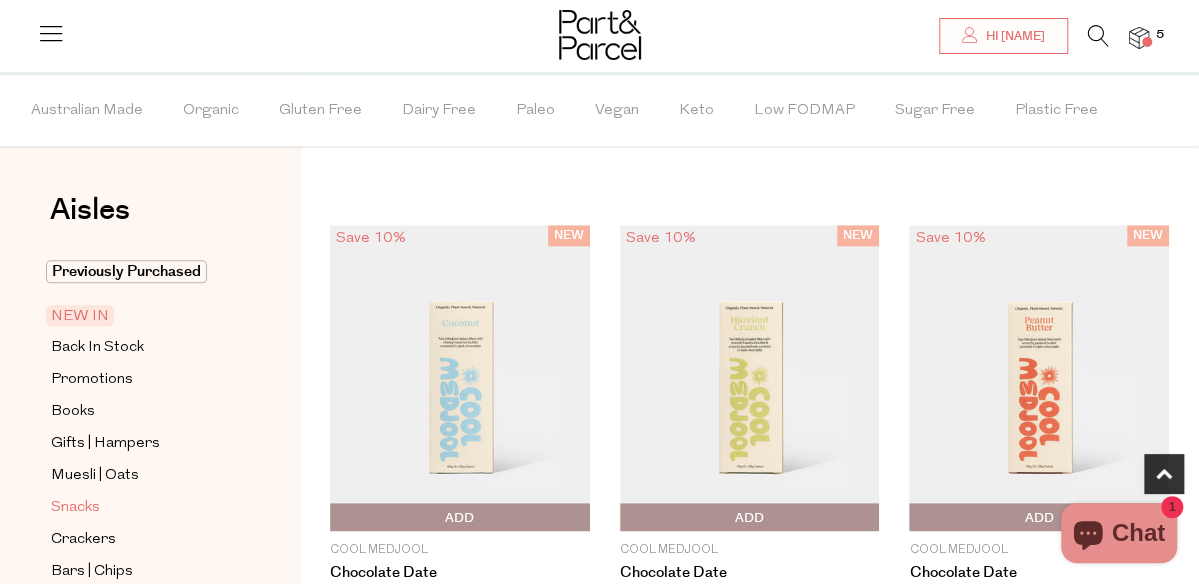 click on "Snacks" at bounding box center (75, 508) 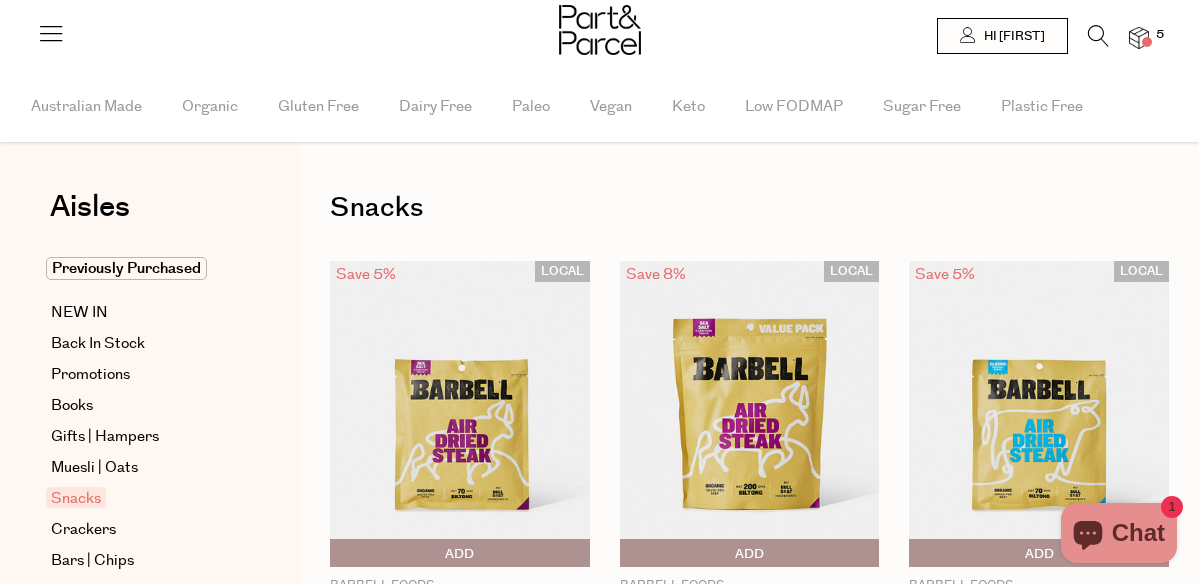 scroll, scrollTop: 0, scrollLeft: 0, axis: both 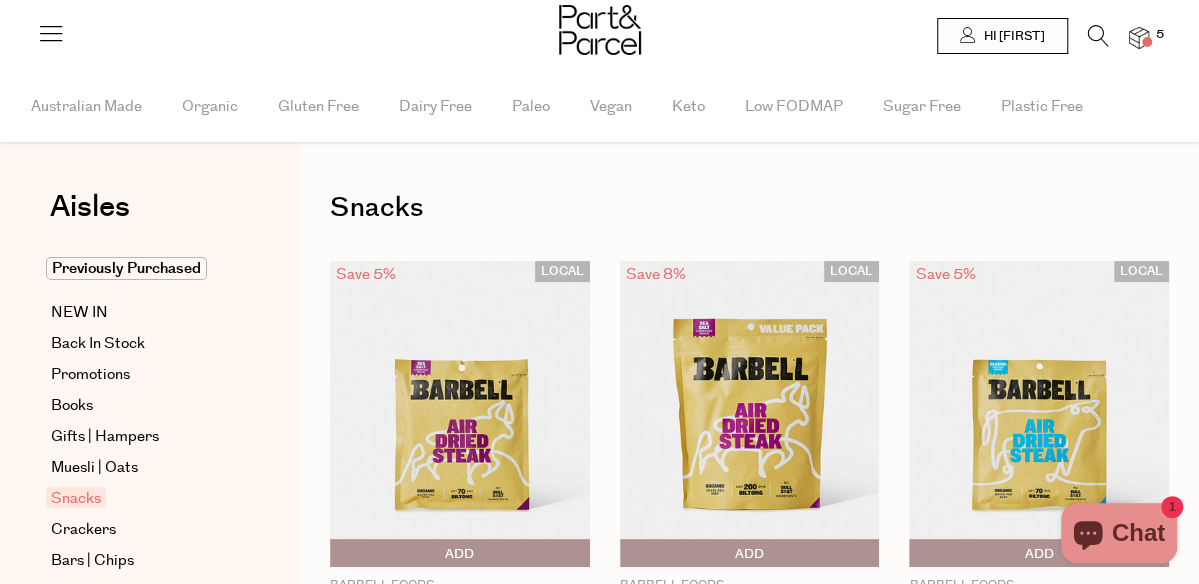 click on "Snacks" at bounding box center [142, 499] 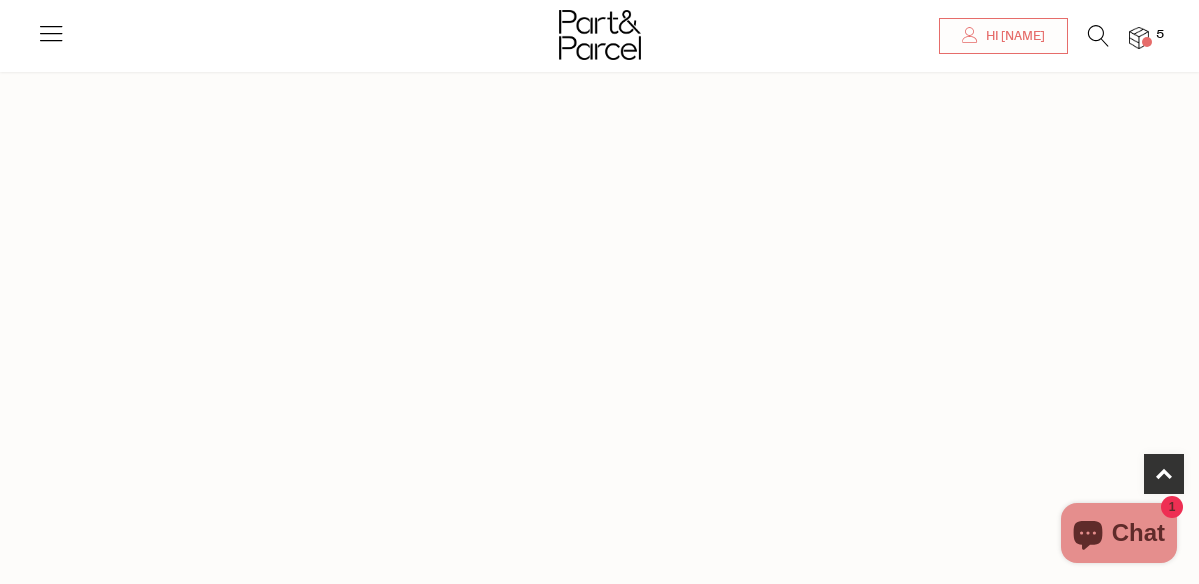 scroll, scrollTop: 960, scrollLeft: 0, axis: vertical 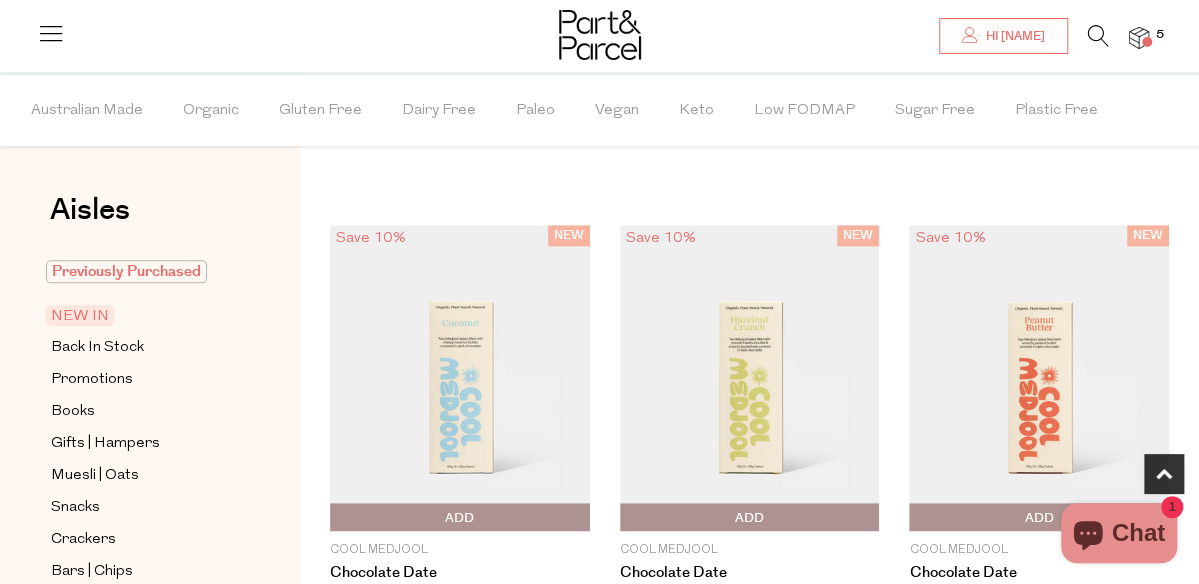 click on "Previously Purchased" at bounding box center (126, 271) 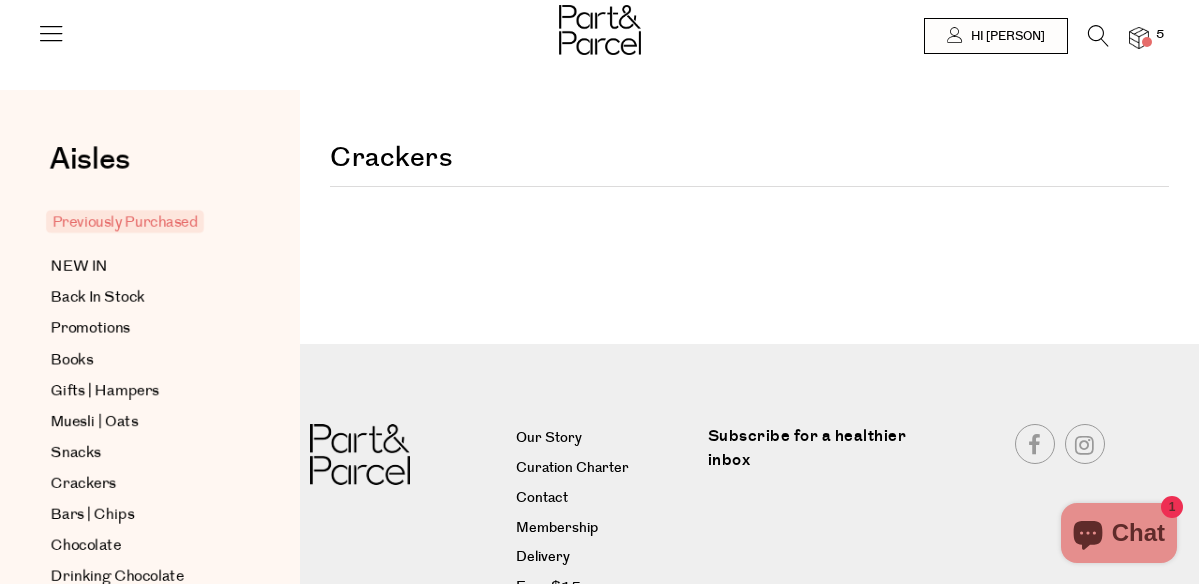 scroll, scrollTop: 0, scrollLeft: 0, axis: both 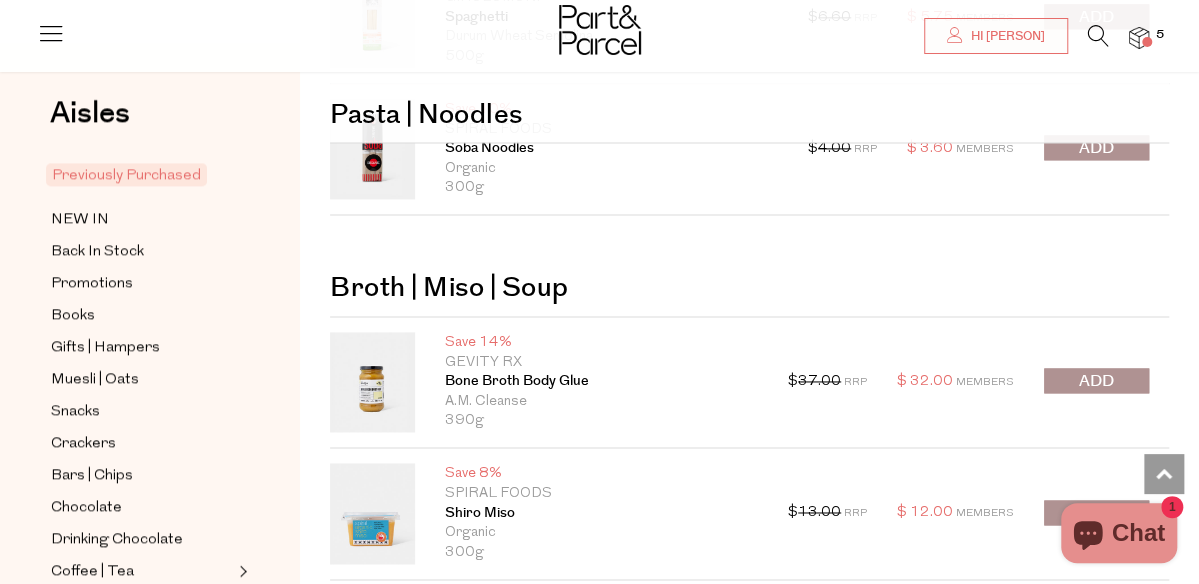 click at bounding box center (1096, 380) 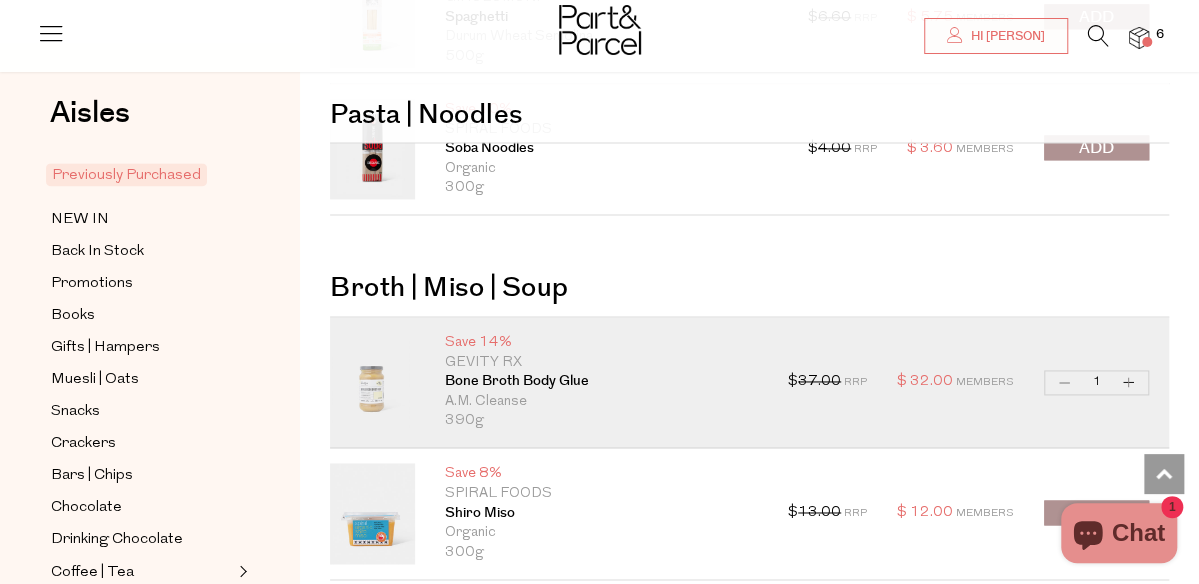 click on "Increase Bone Broth Body Glue" at bounding box center (1129, 382) 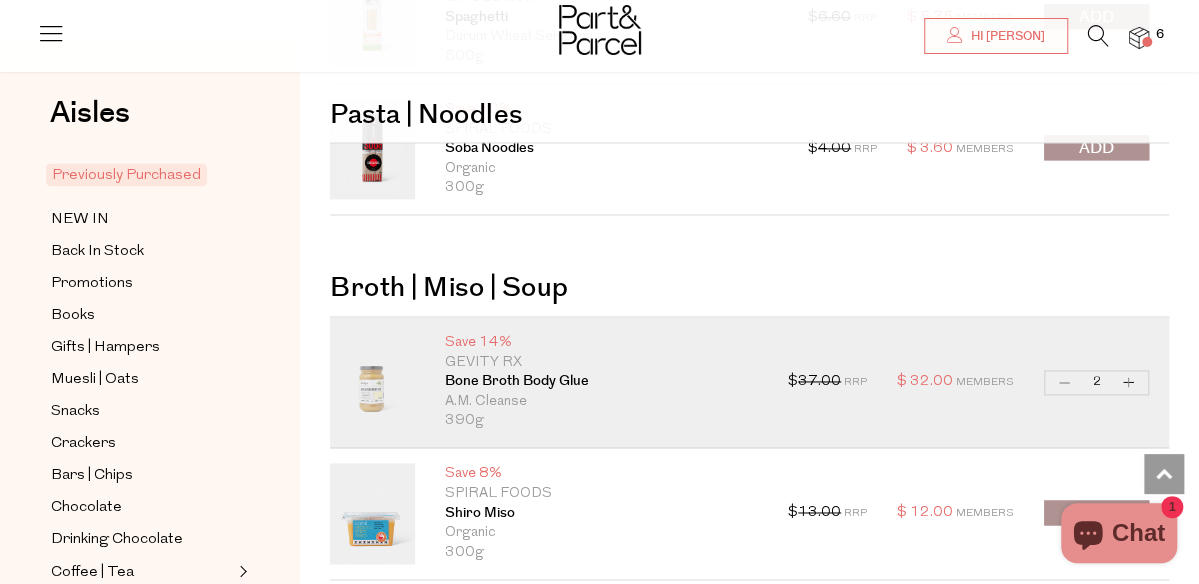 type on "2" 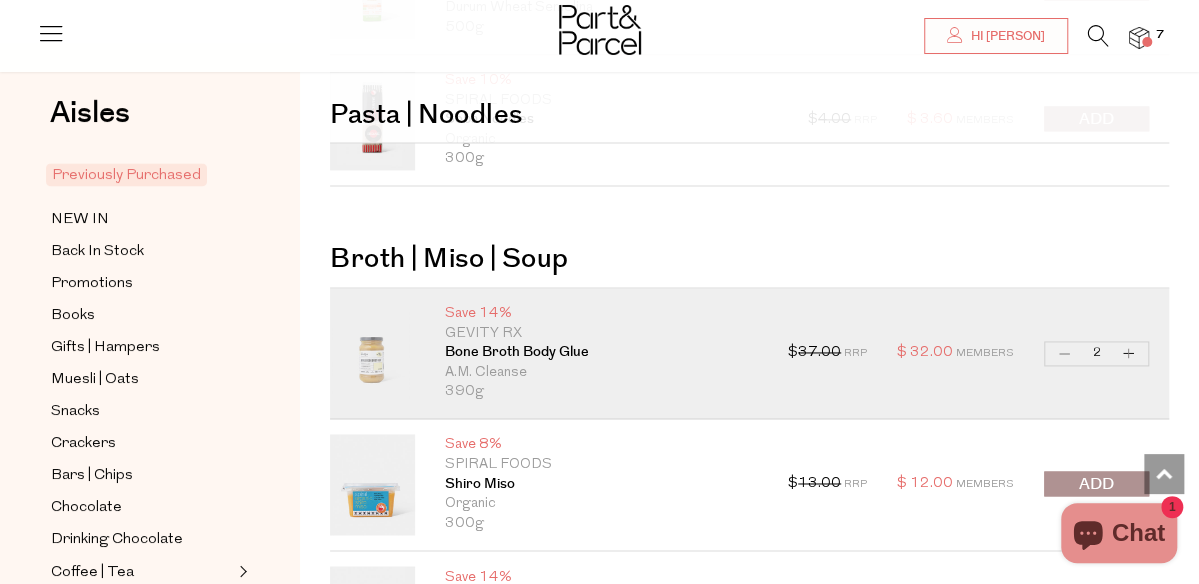 scroll, scrollTop: 1266, scrollLeft: 0, axis: vertical 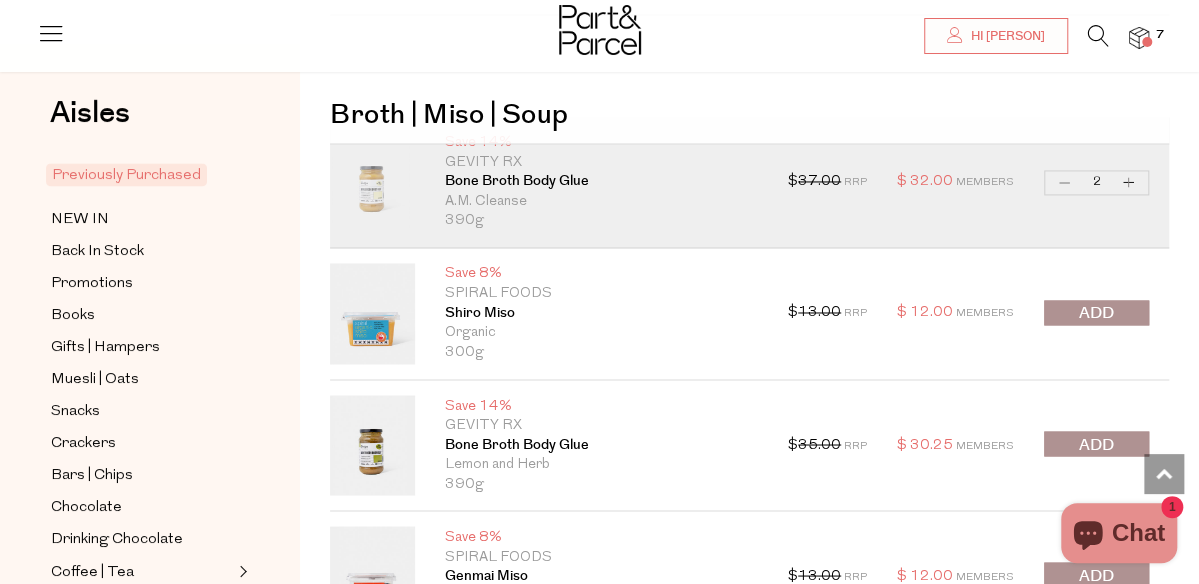 click at bounding box center [1096, 444] 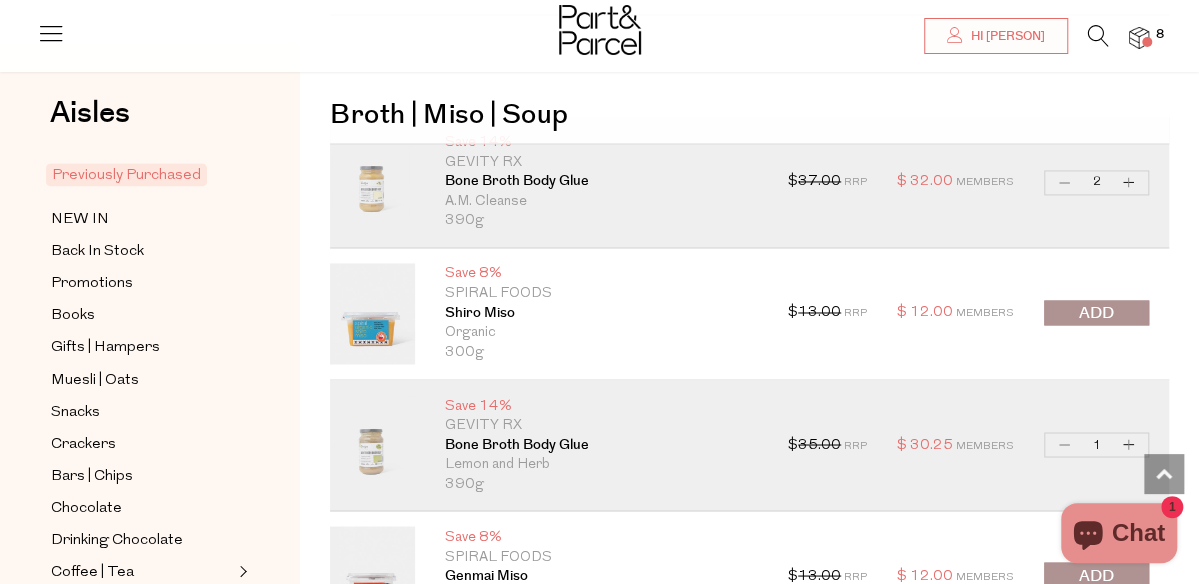 click on "Increase Bone Broth Body Glue" at bounding box center [1129, 444] 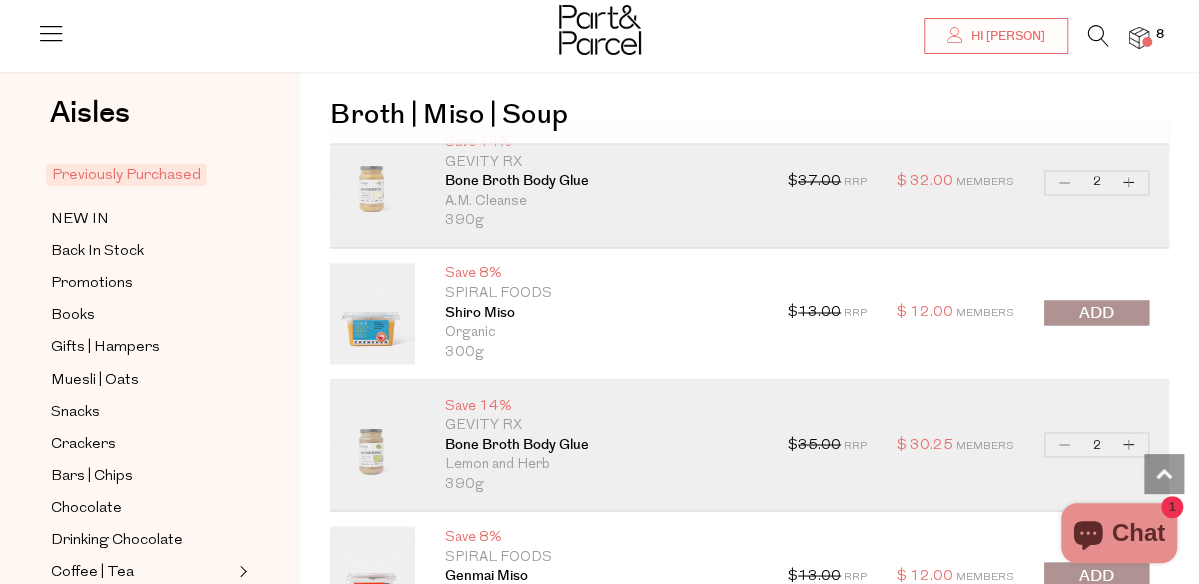 type on "2" 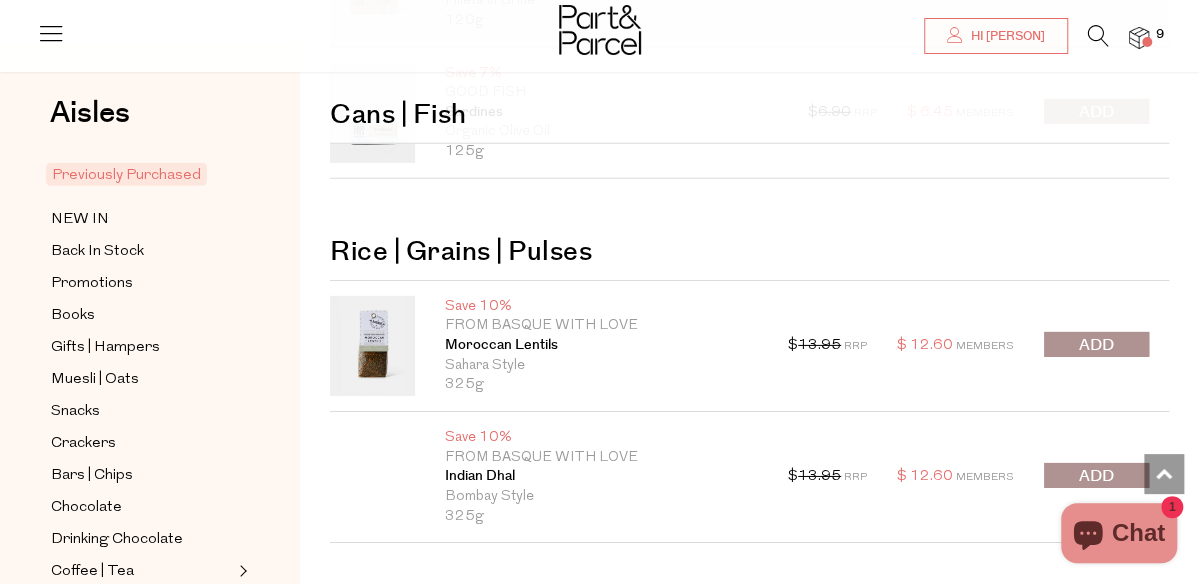 scroll, scrollTop: 2920, scrollLeft: 0, axis: vertical 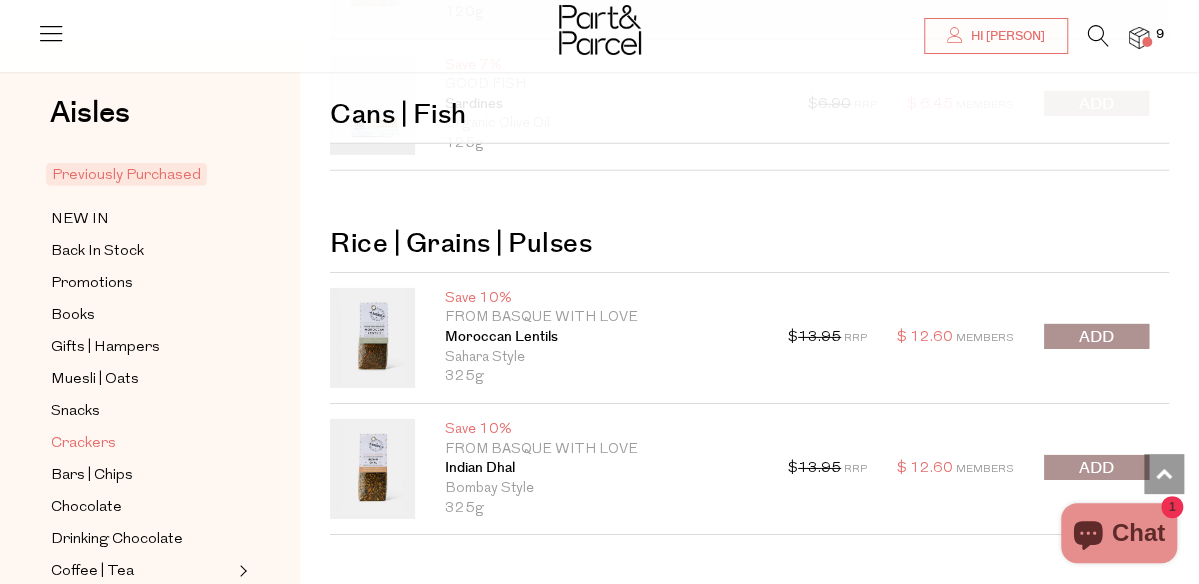 click on "Crackers" at bounding box center (83, 444) 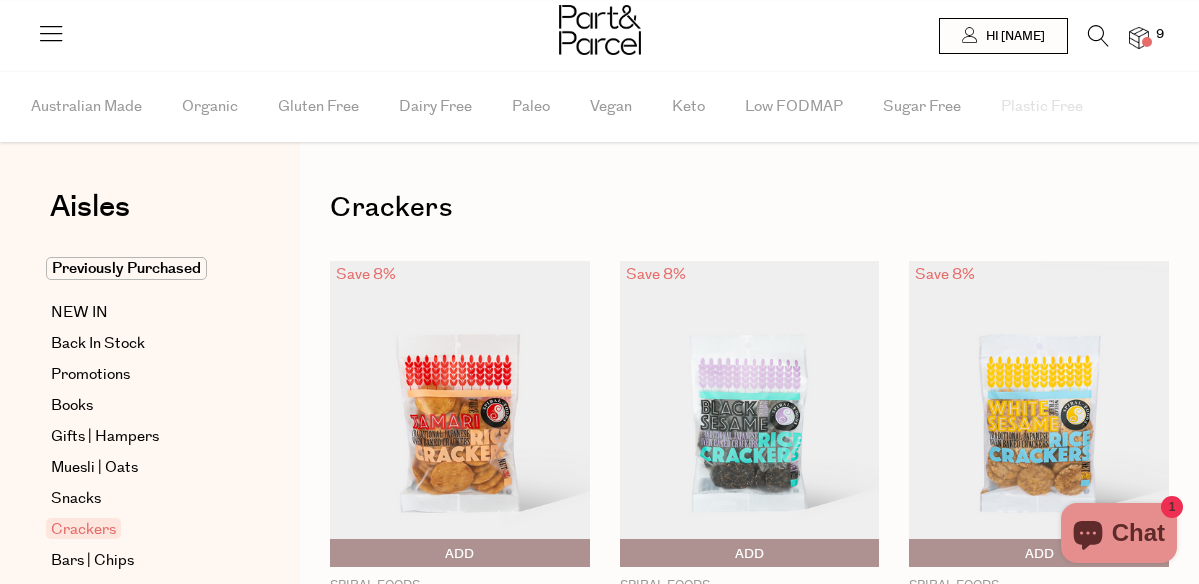 scroll, scrollTop: 0, scrollLeft: 0, axis: both 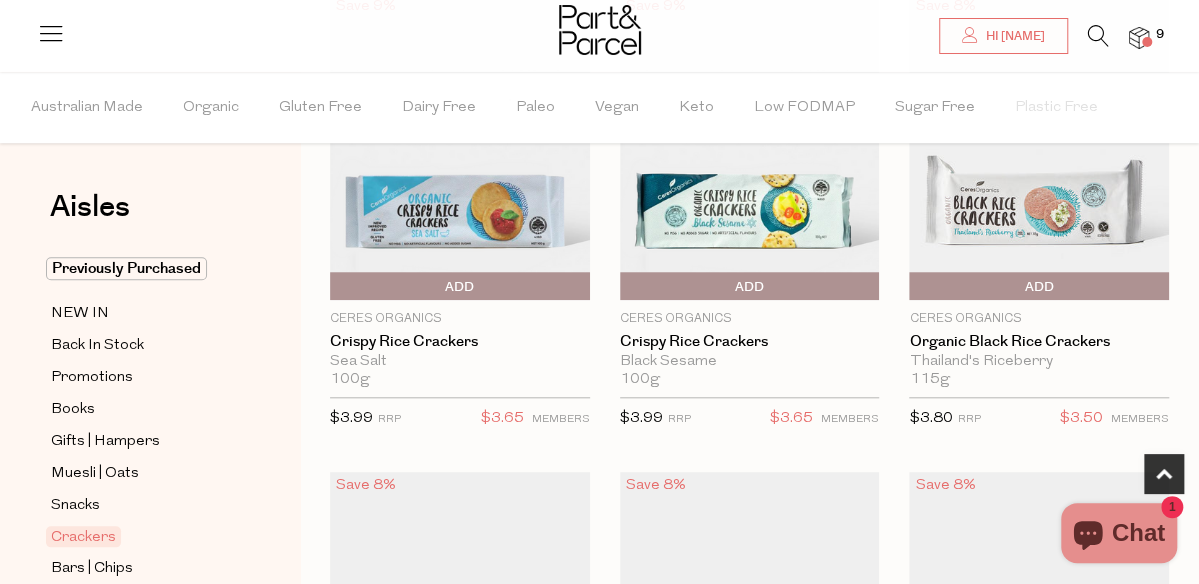 click on "Add To Parcel" at bounding box center (335, 287) 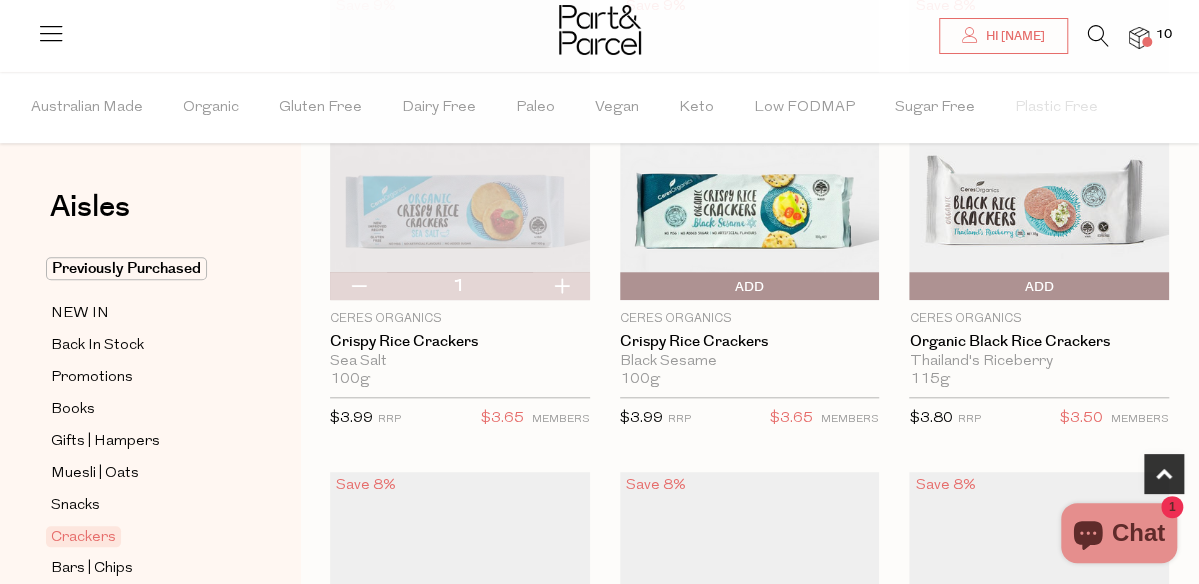 click at bounding box center [561, 286] 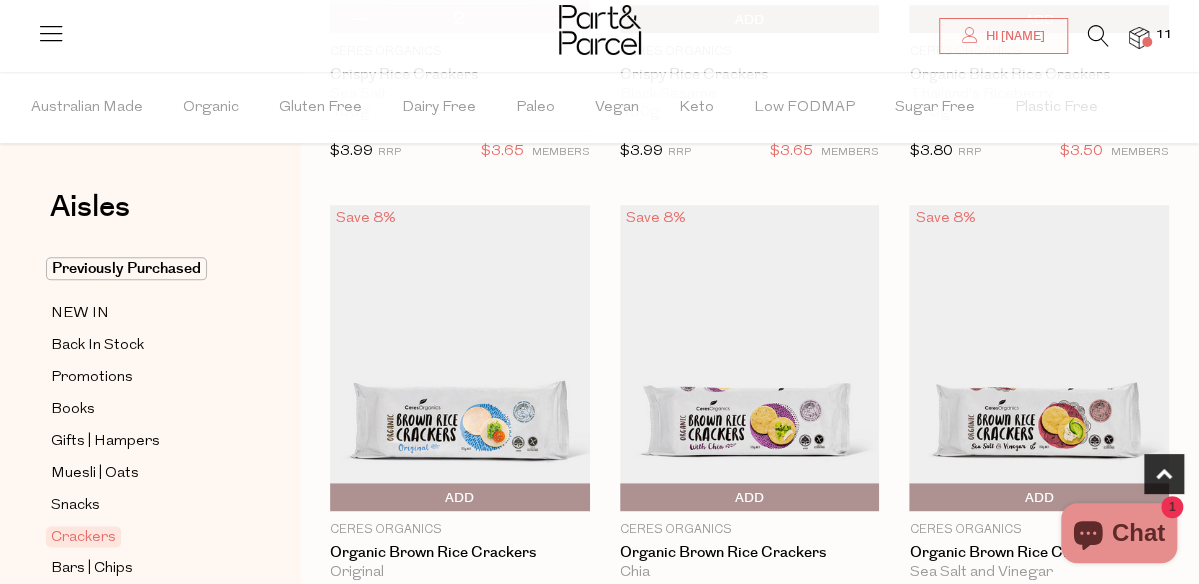 scroll, scrollTop: 1080, scrollLeft: 0, axis: vertical 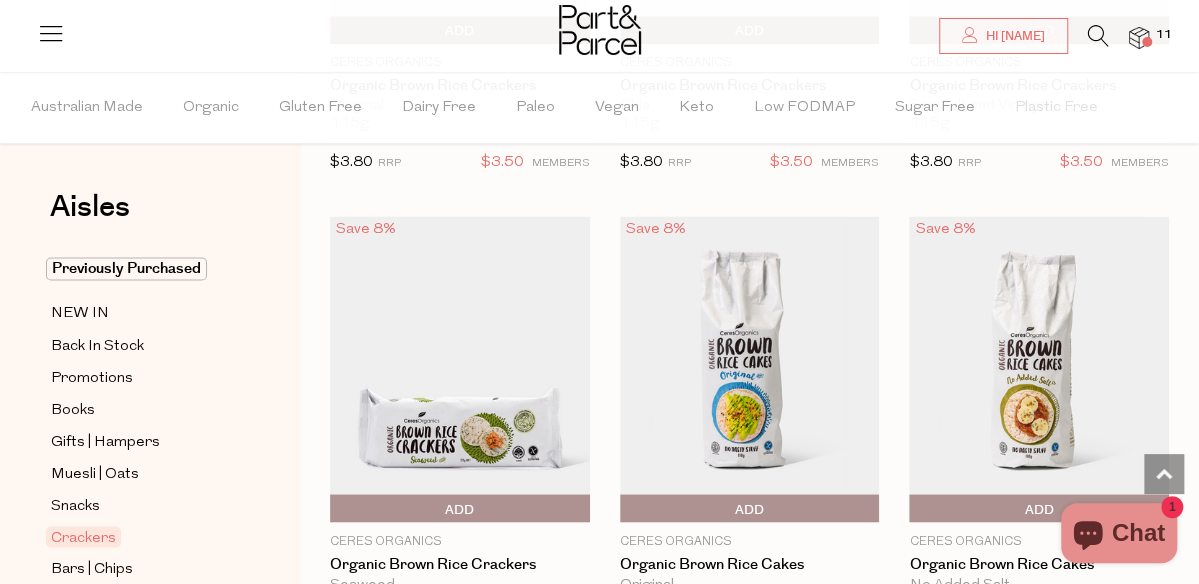 click at bounding box center (1147, 42) 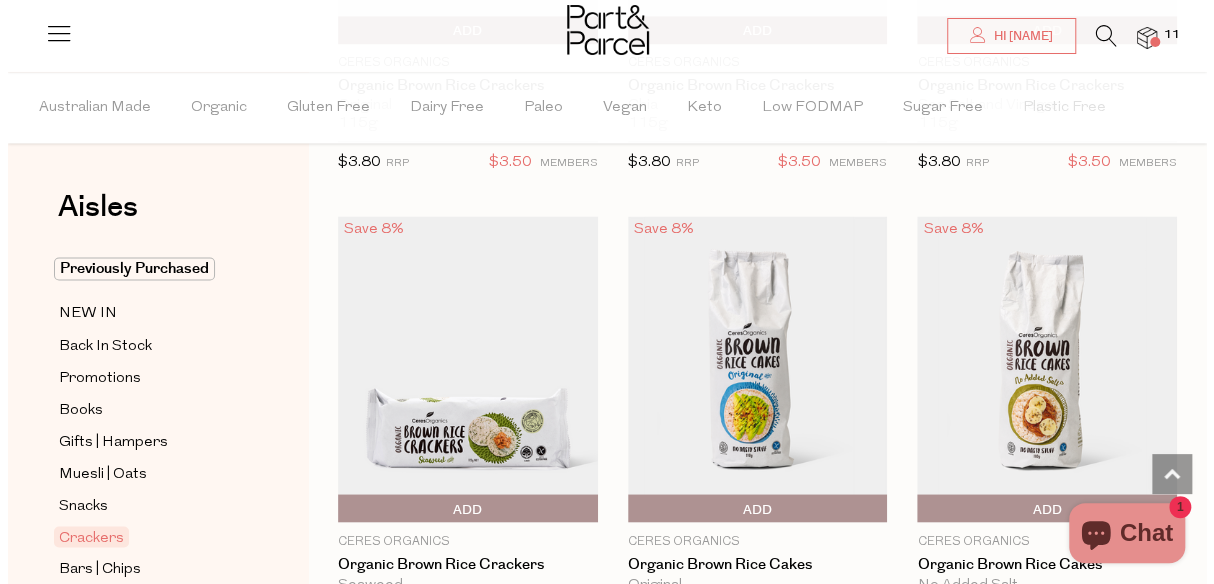 scroll, scrollTop: 1492, scrollLeft: 0, axis: vertical 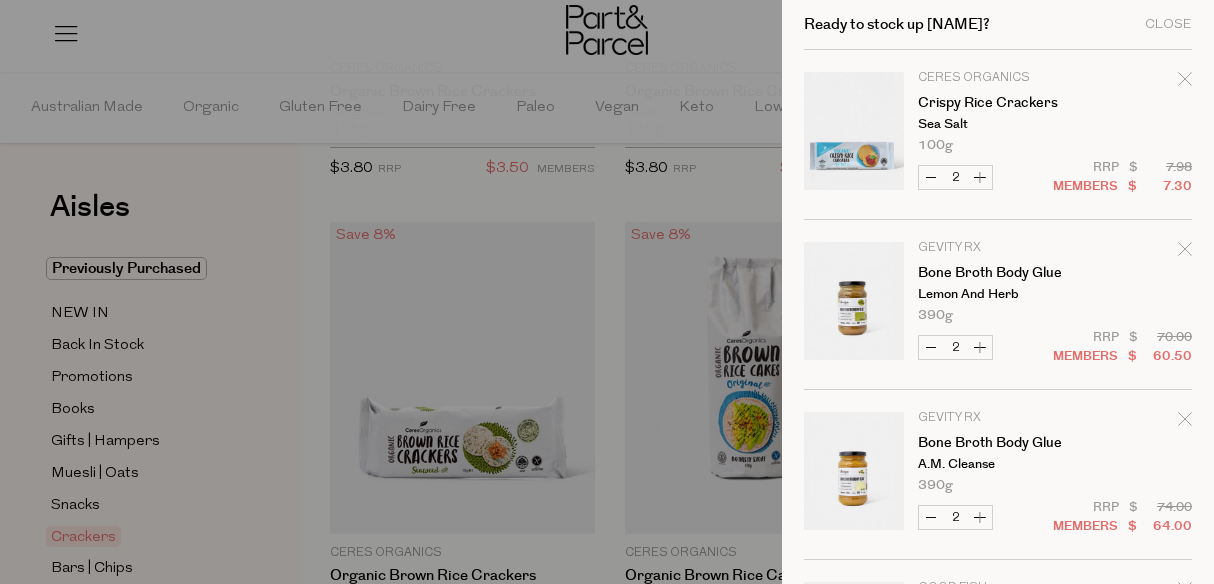 click on "Decrease Crispy Rice Crackers" at bounding box center (931, 177) 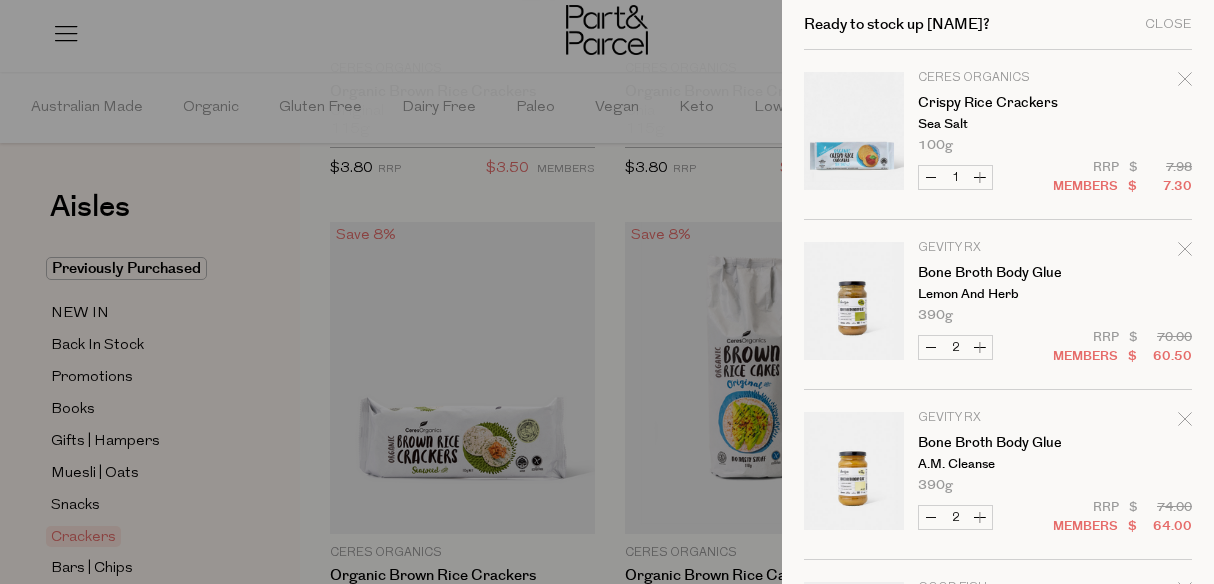 type on "1" 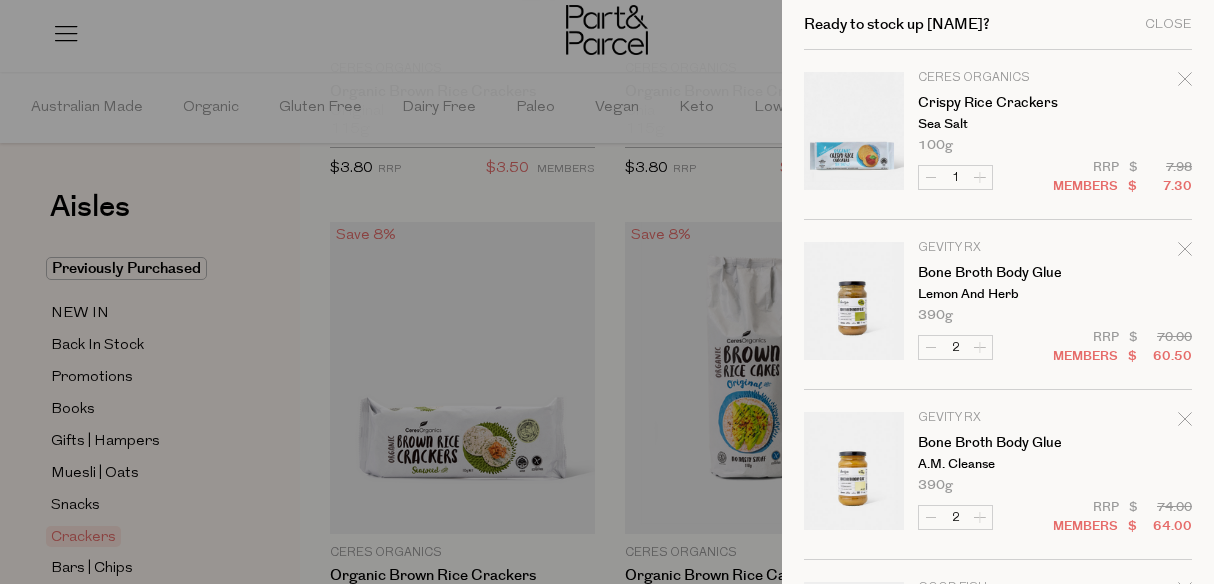click on "Image
Product
Total
Qty
Ceres Organics
Crispy Rice Crackers
Sea Salt
100g
Only 65 Available
1 $ $" at bounding box center [998, 475] 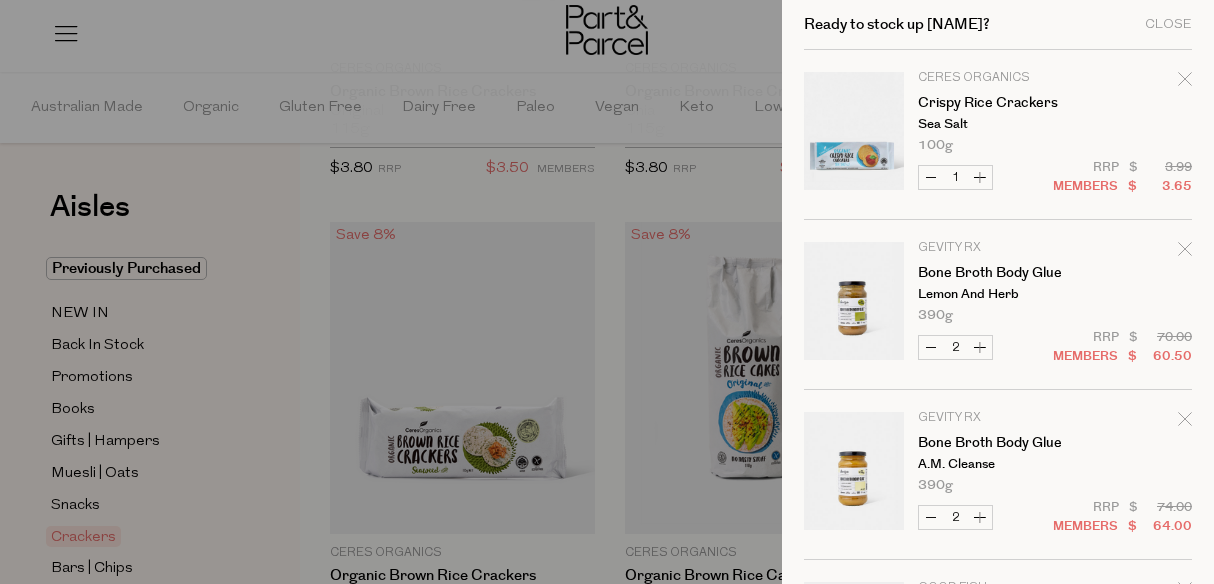 click on "Decrease Crispy Rice Crackers" at bounding box center [931, 177] 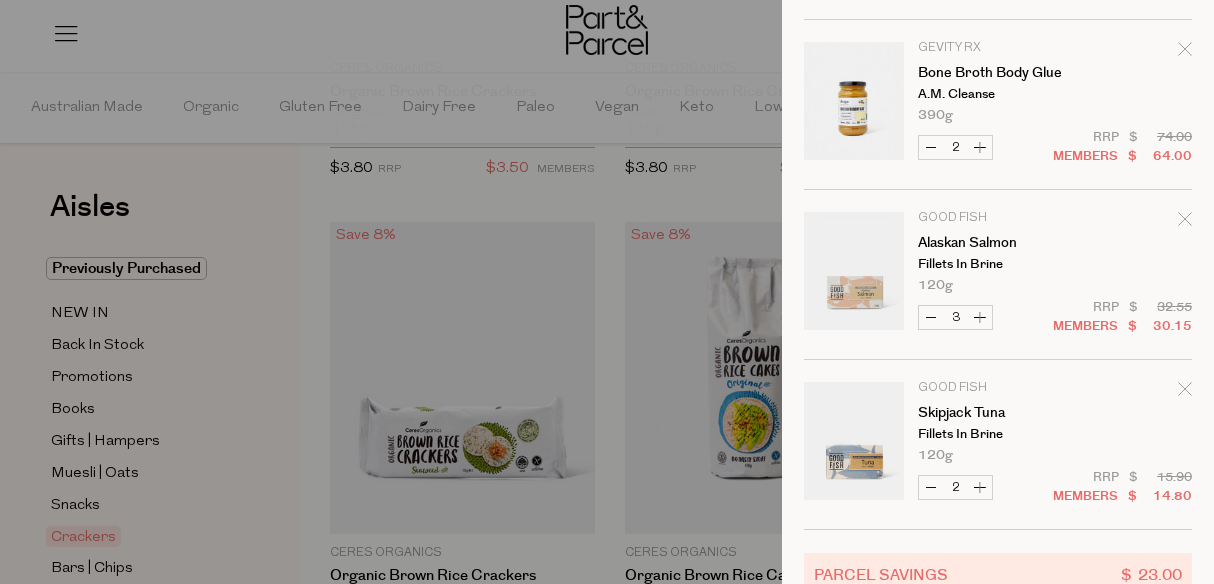 scroll, scrollTop: 213, scrollLeft: 0, axis: vertical 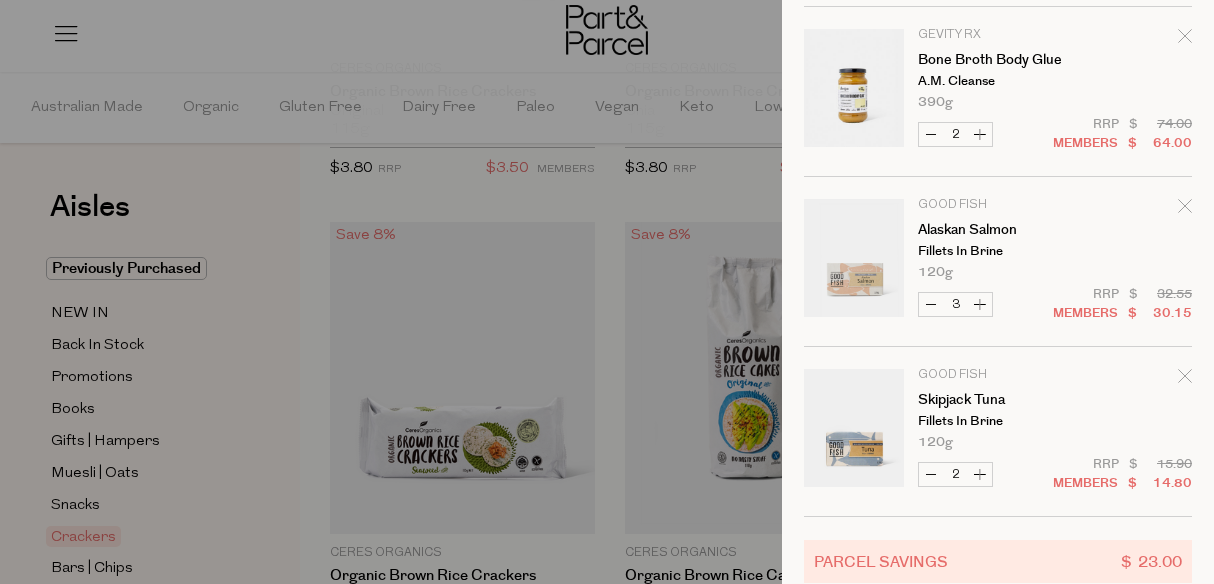 click at bounding box center [607, 292] 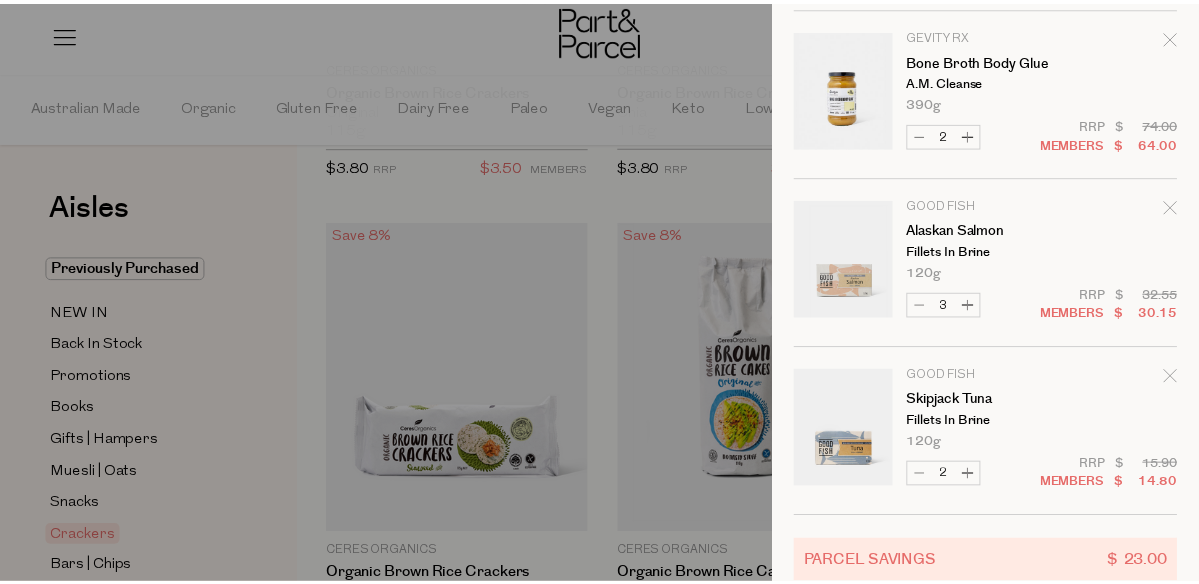 scroll, scrollTop: 734, scrollLeft: 0, axis: vertical 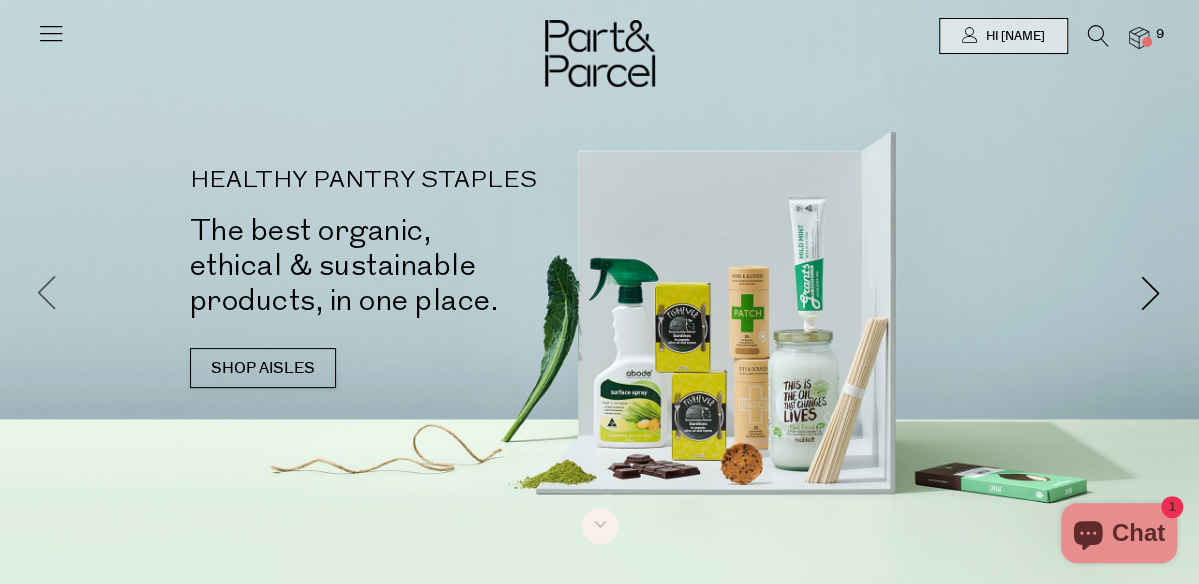 click at bounding box center [47, 292] 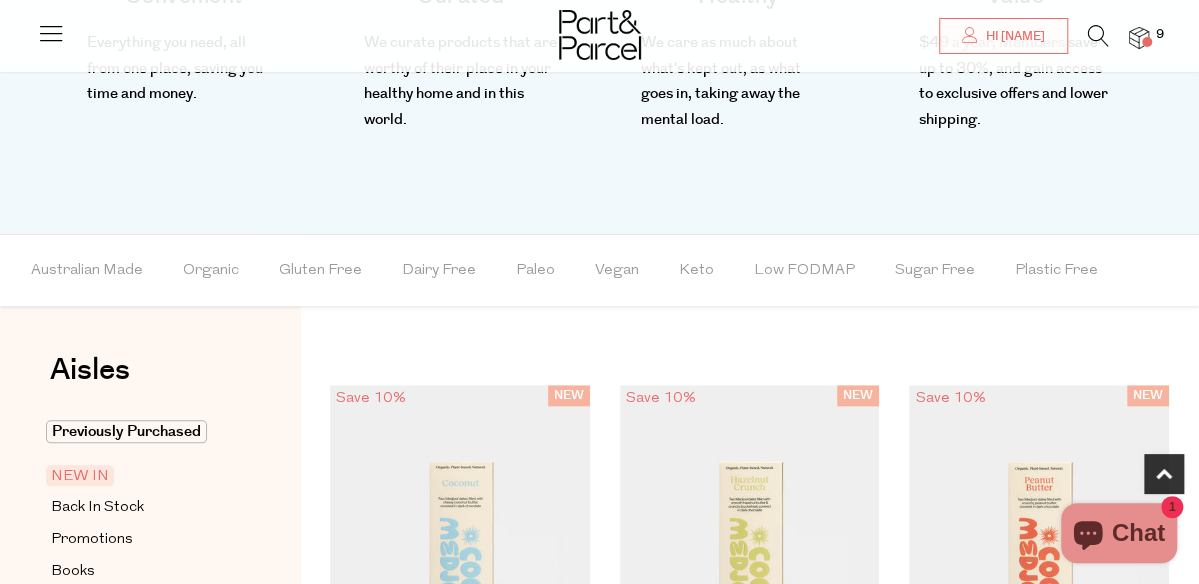 scroll, scrollTop: 813, scrollLeft: 0, axis: vertical 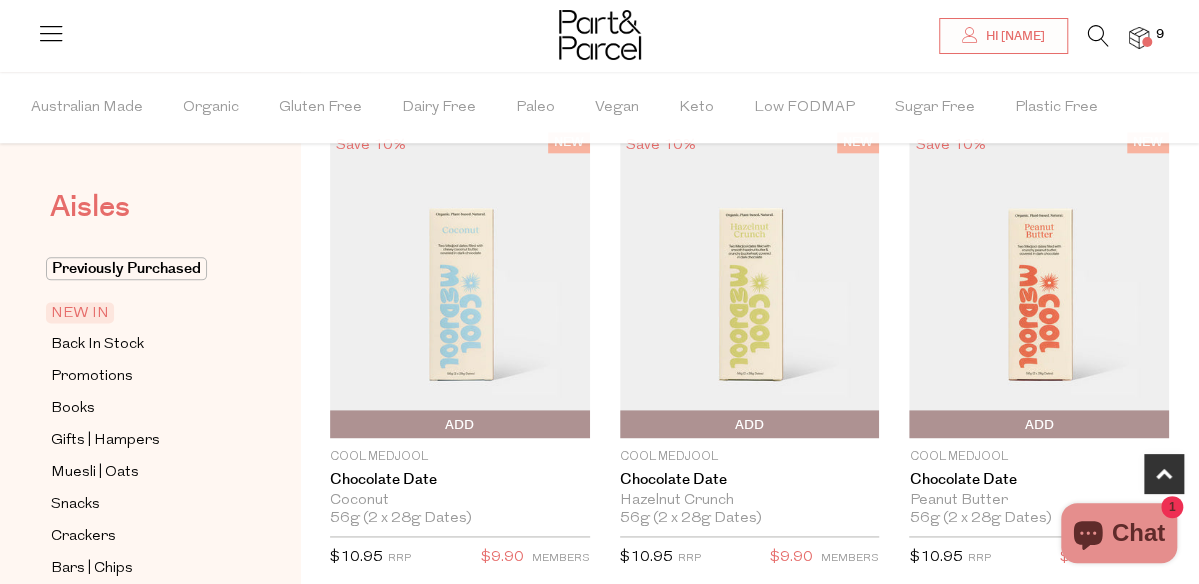 click on "Aisles" at bounding box center (90, 207) 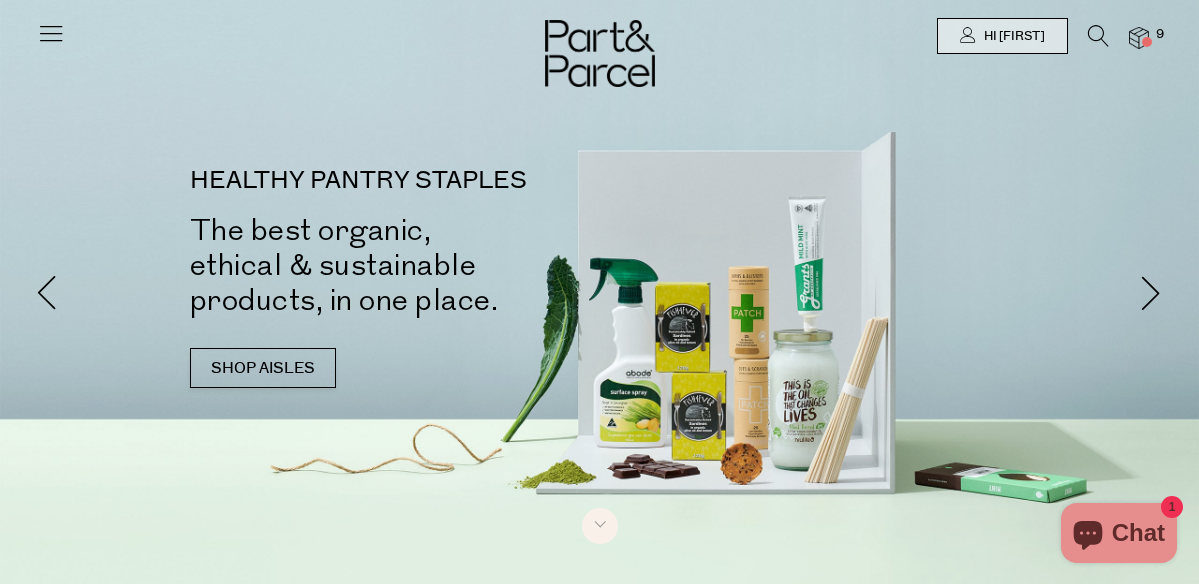 scroll, scrollTop: 0, scrollLeft: 0, axis: both 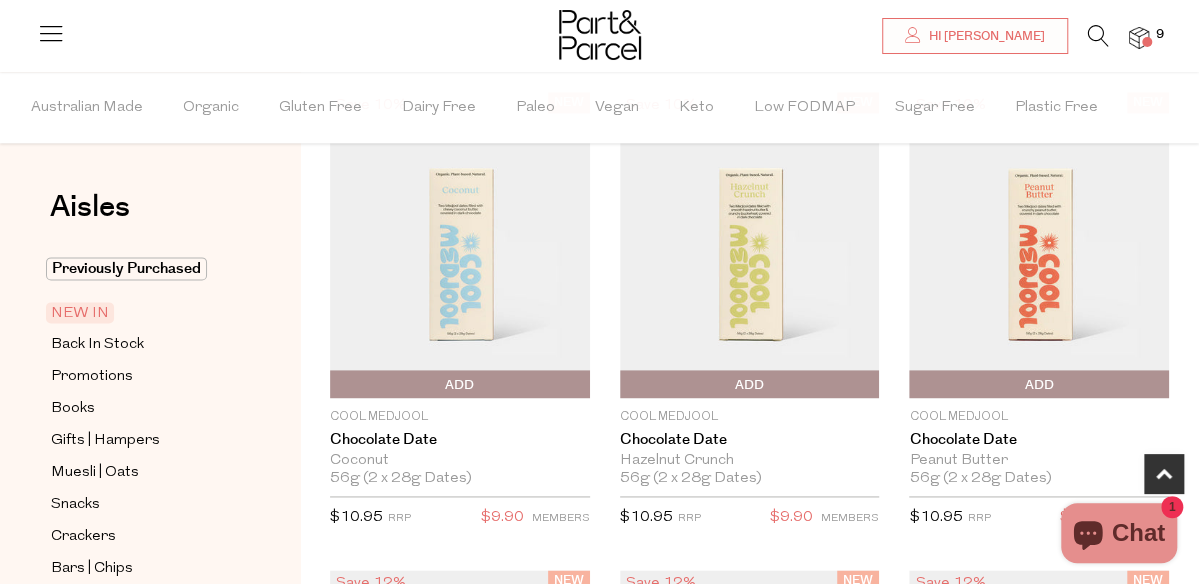 click on "Bars | Chips" at bounding box center [151, 568] 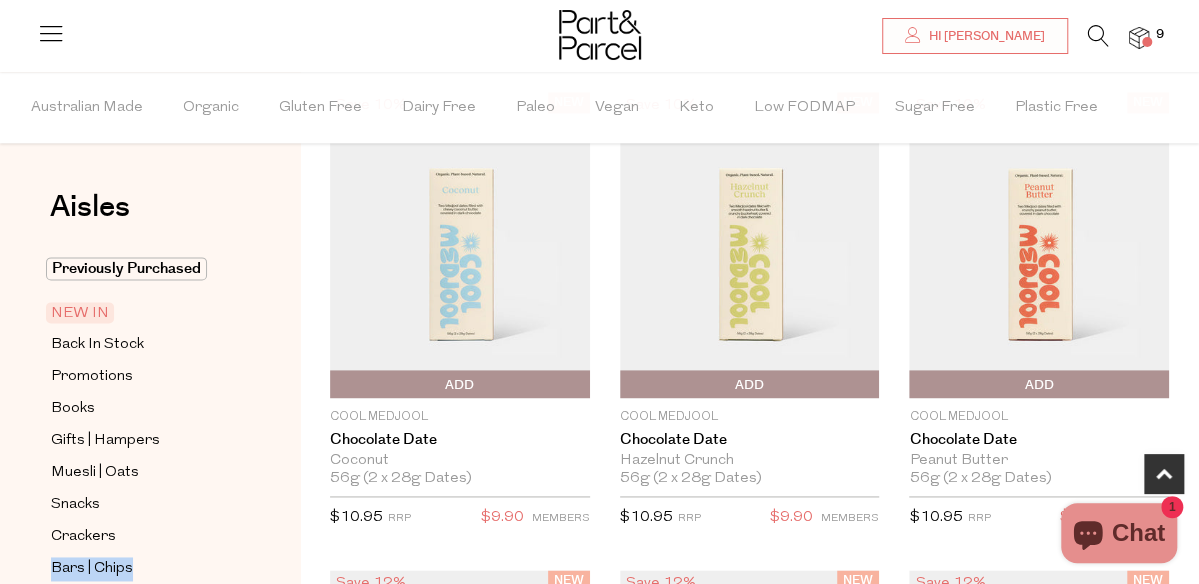 click on "Bars | Chips" at bounding box center (151, 568) 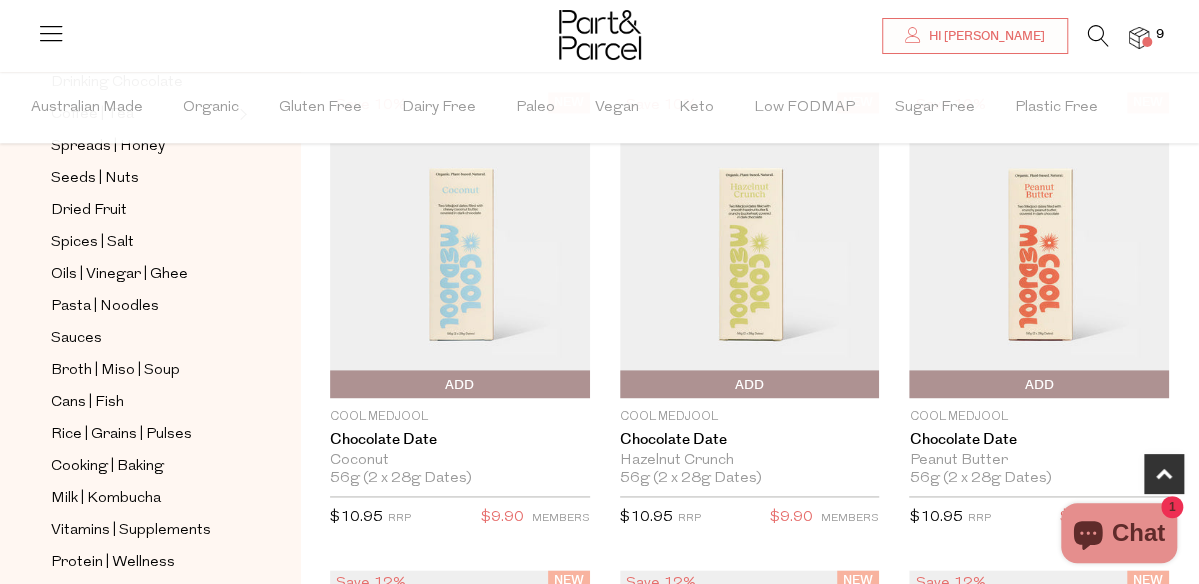 scroll, scrollTop: 549, scrollLeft: 0, axis: vertical 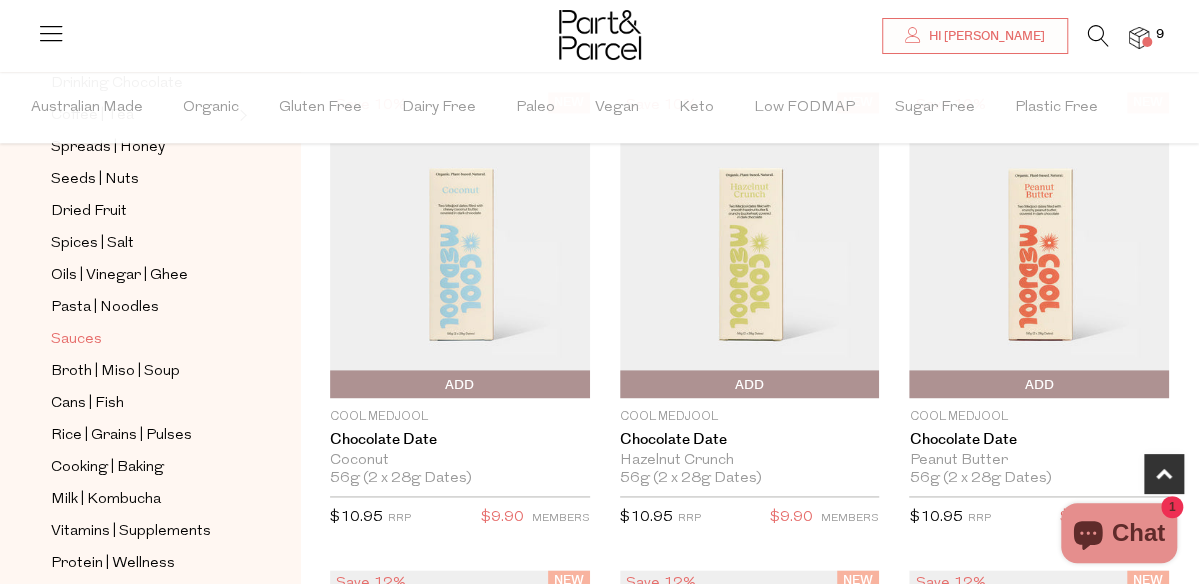 click on "Sauces" at bounding box center [76, 340] 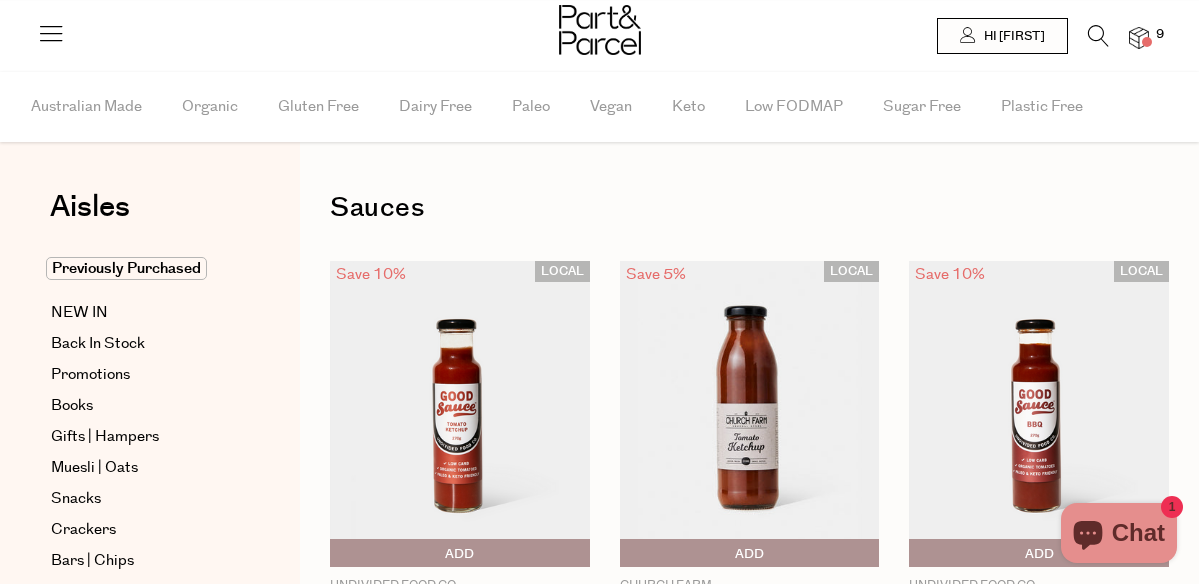 scroll, scrollTop: 0, scrollLeft: 0, axis: both 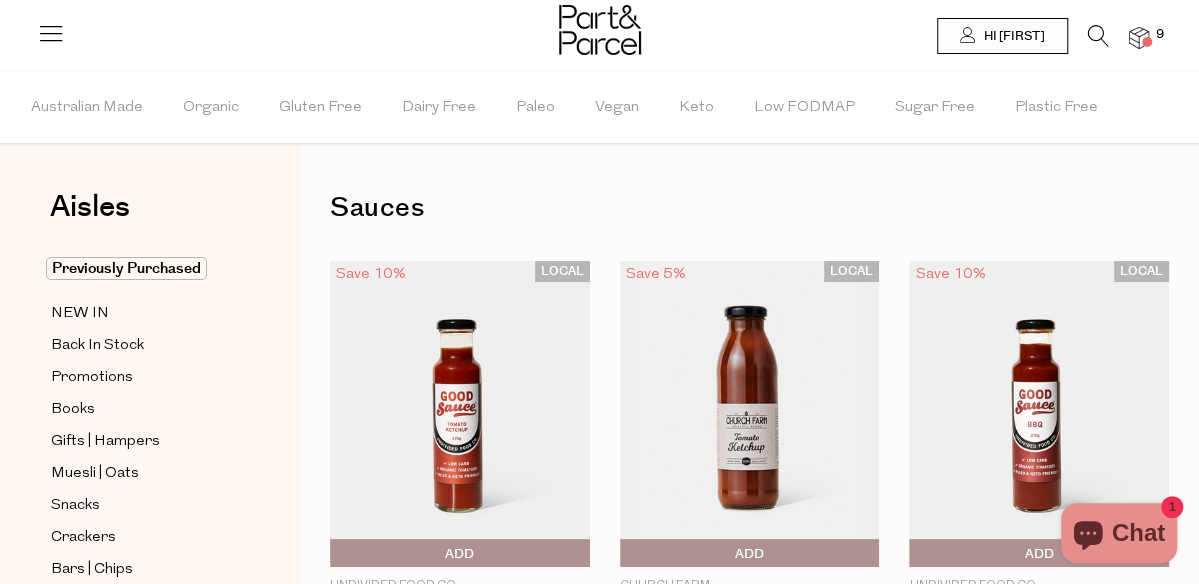 click at bounding box center [1039, 414] 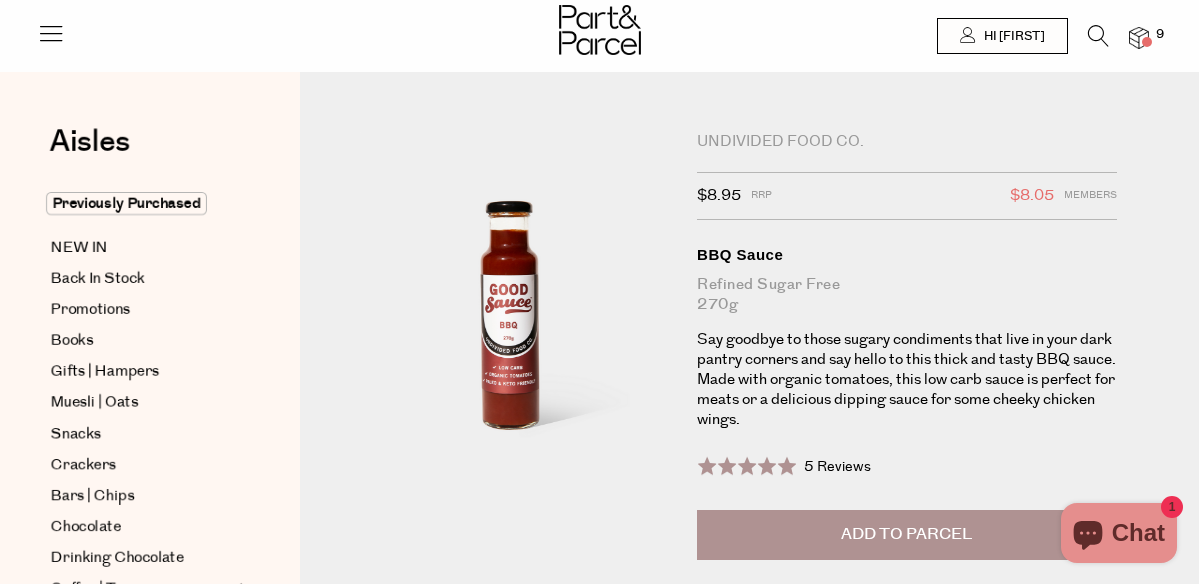 scroll, scrollTop: 0, scrollLeft: 0, axis: both 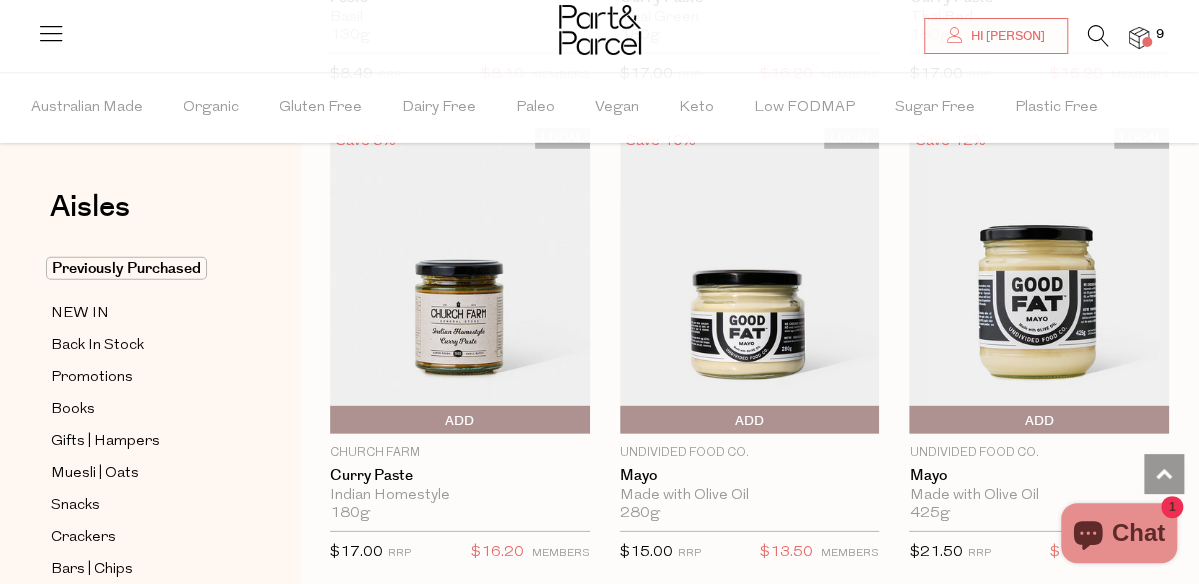 click on "Add To Parcel" at bounding box center [625, 421] 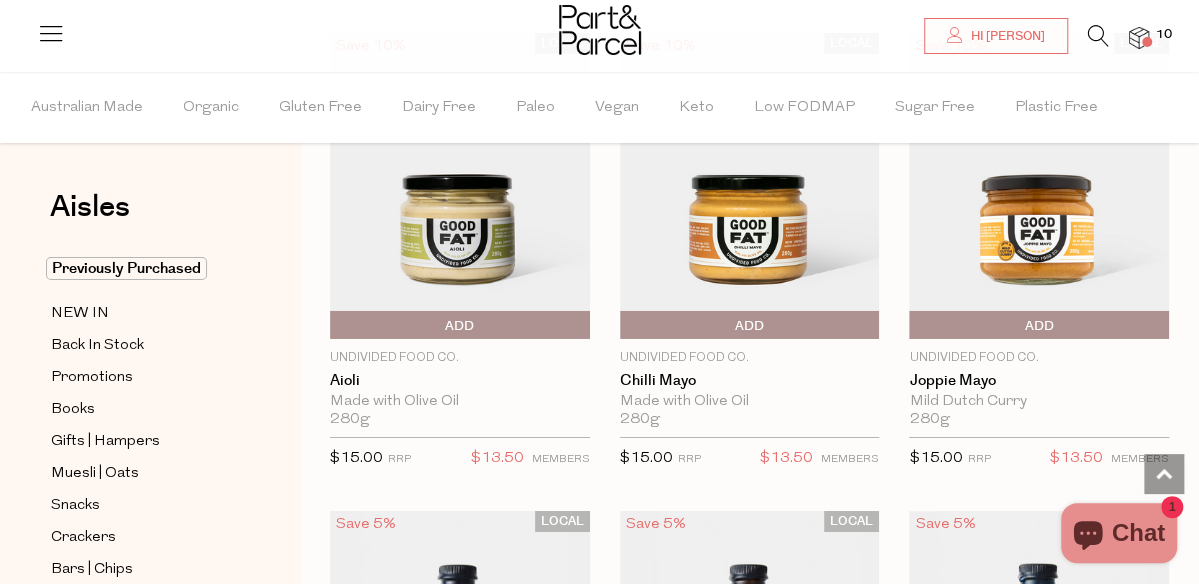scroll, scrollTop: 3245, scrollLeft: 0, axis: vertical 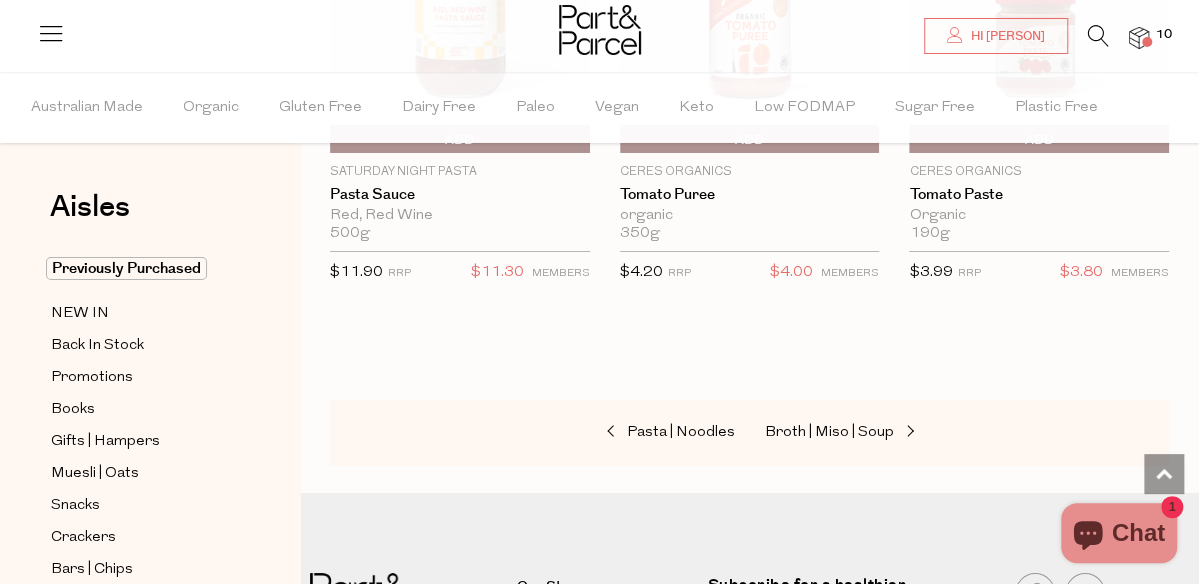 click at bounding box center (1147, 42) 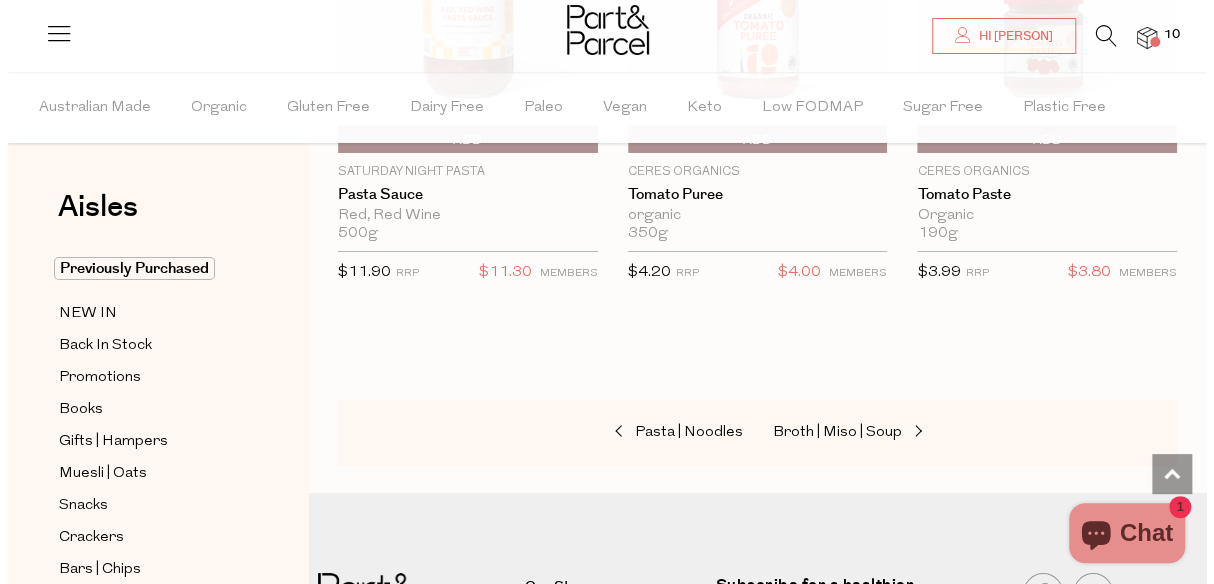 scroll, scrollTop: 10586, scrollLeft: 0, axis: vertical 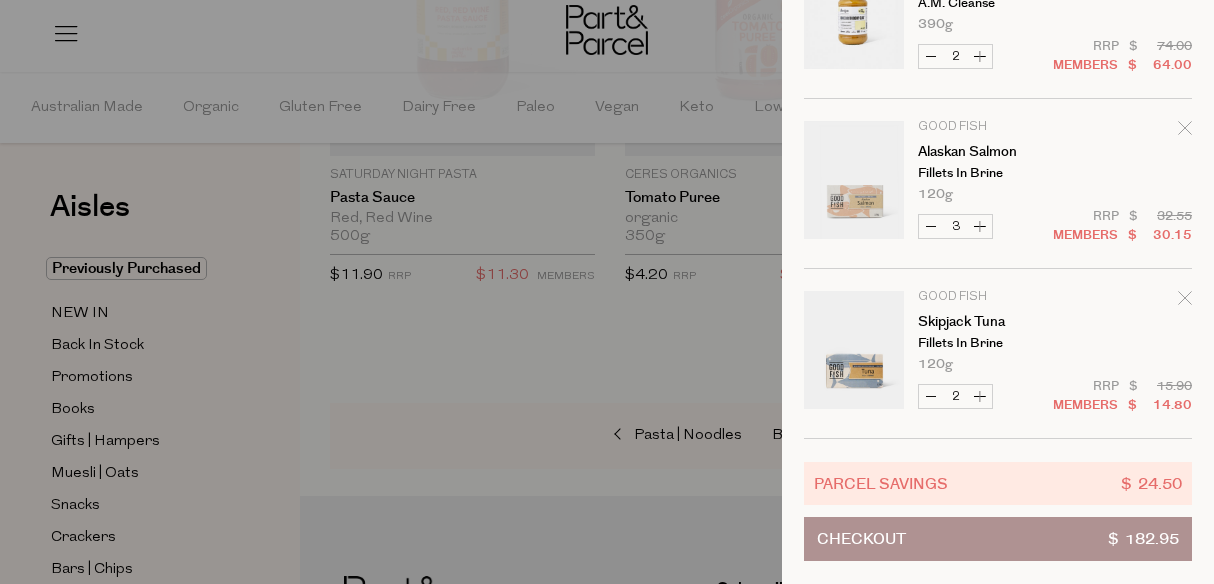 click on "$ 182.95" at bounding box center [1143, 539] 